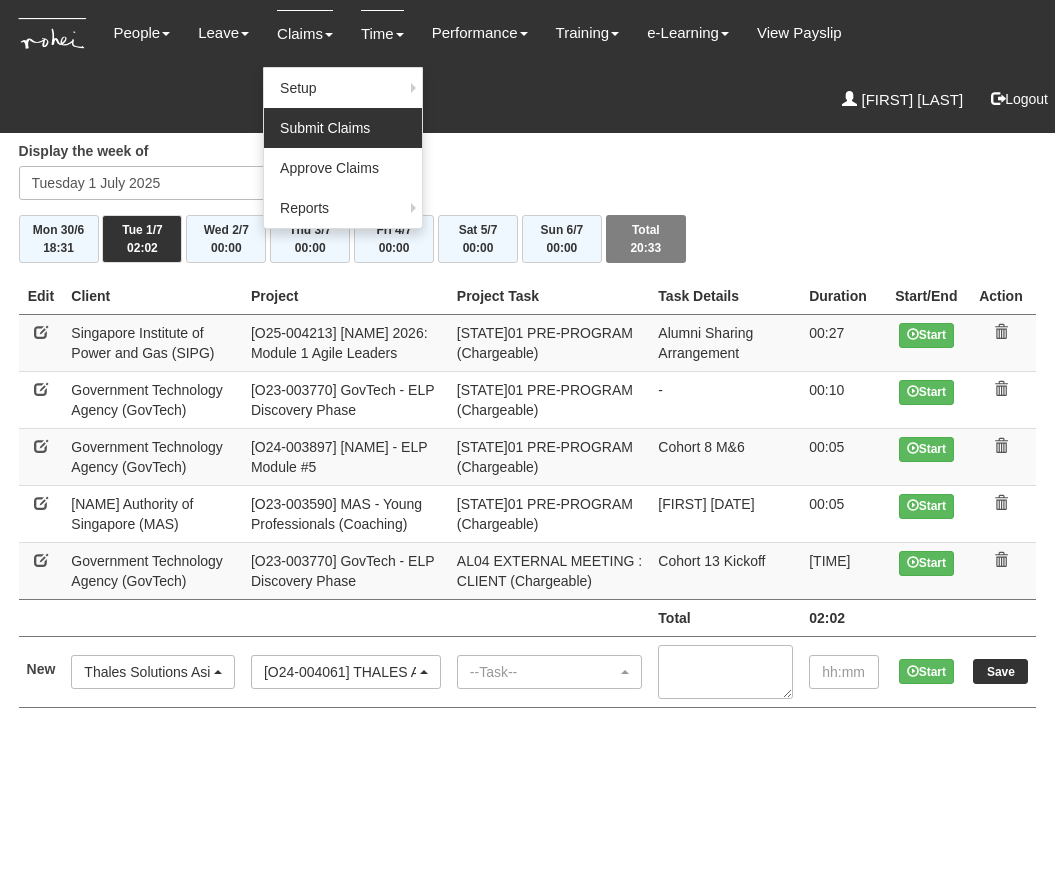 scroll, scrollTop: 0, scrollLeft: 0, axis: both 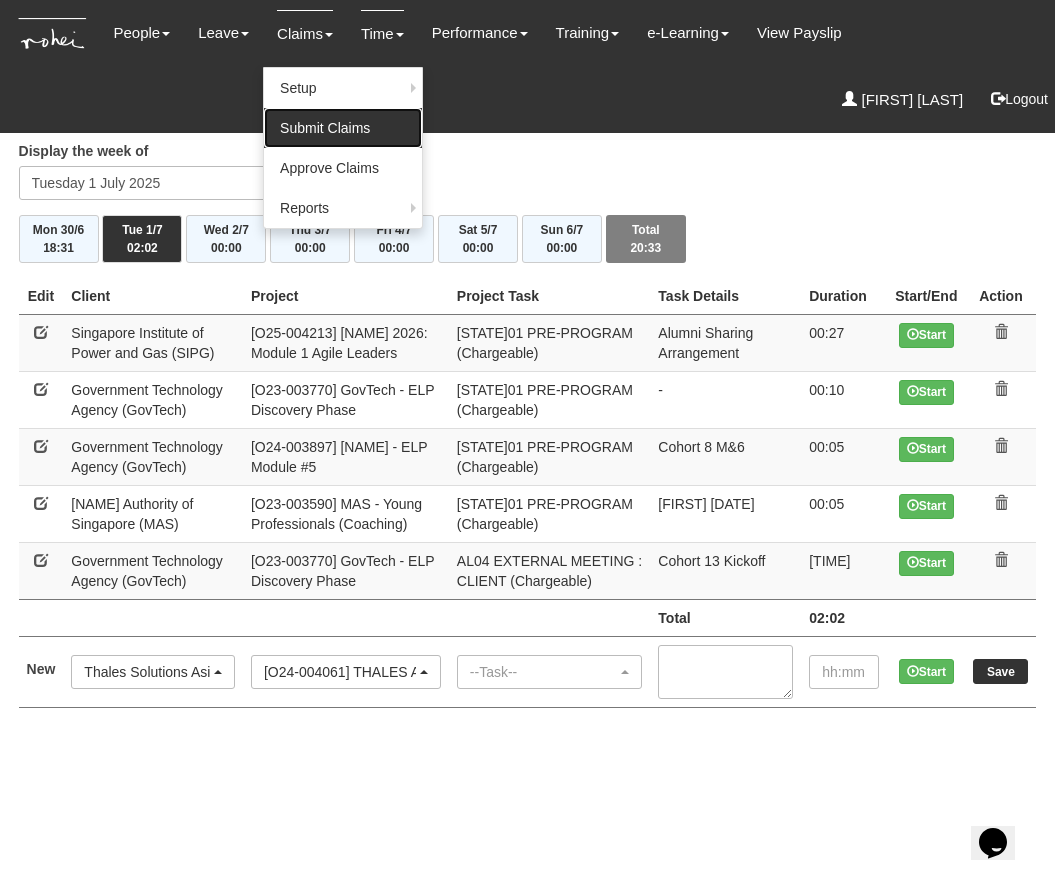click on "Submit Claims" at bounding box center (343, 128) 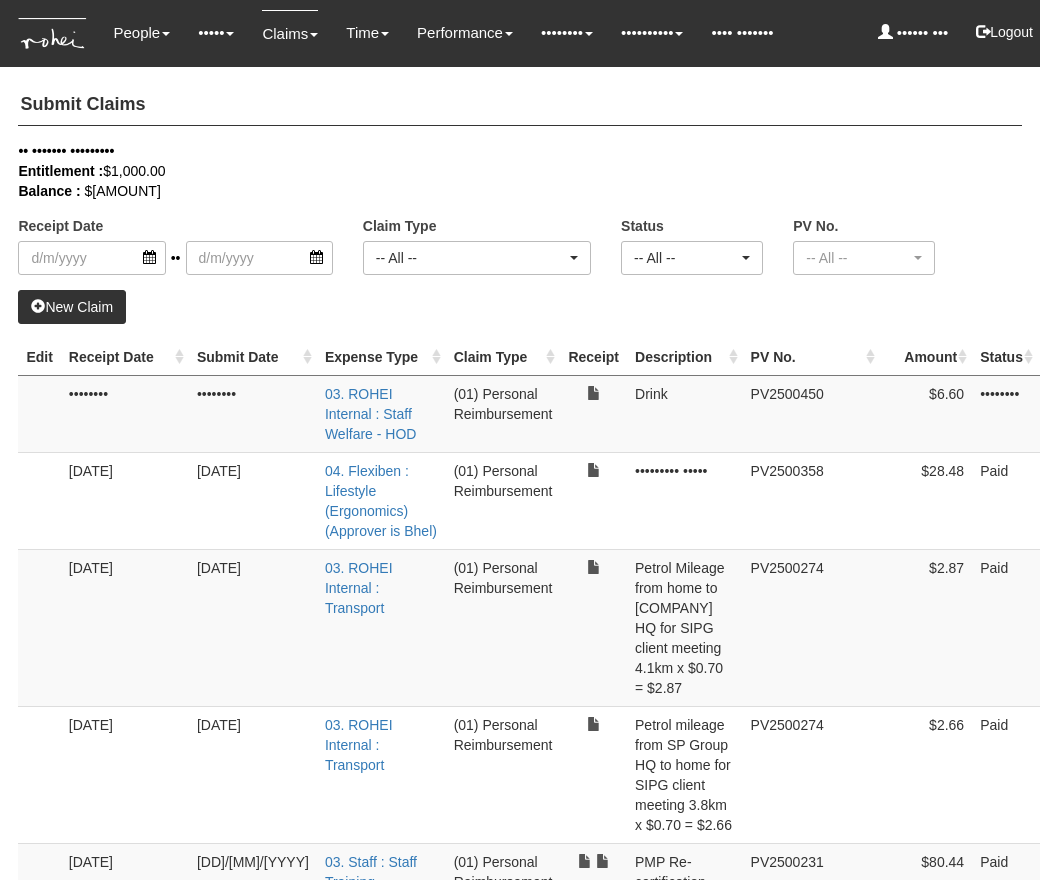 scroll, scrollTop: 0, scrollLeft: 0, axis: both 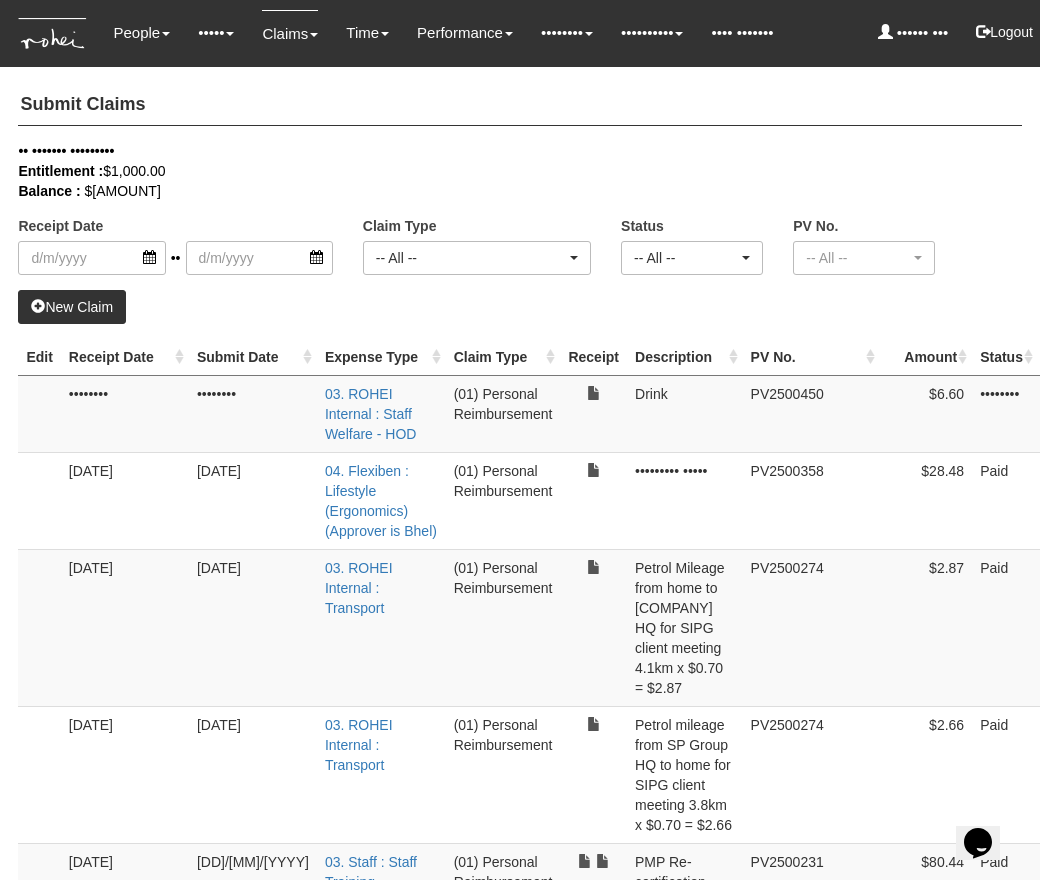 click on "New Claim" at bounding box center (72, 307) 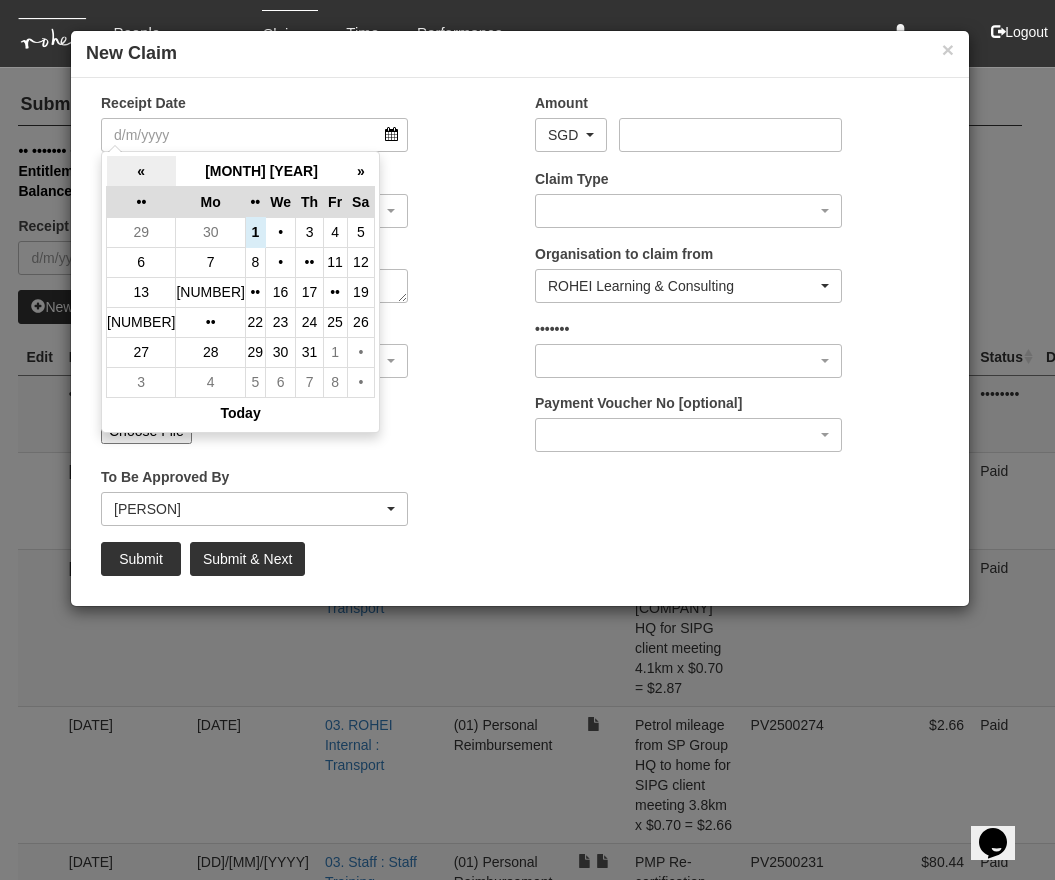 click on "«" at bounding box center [141, 171] 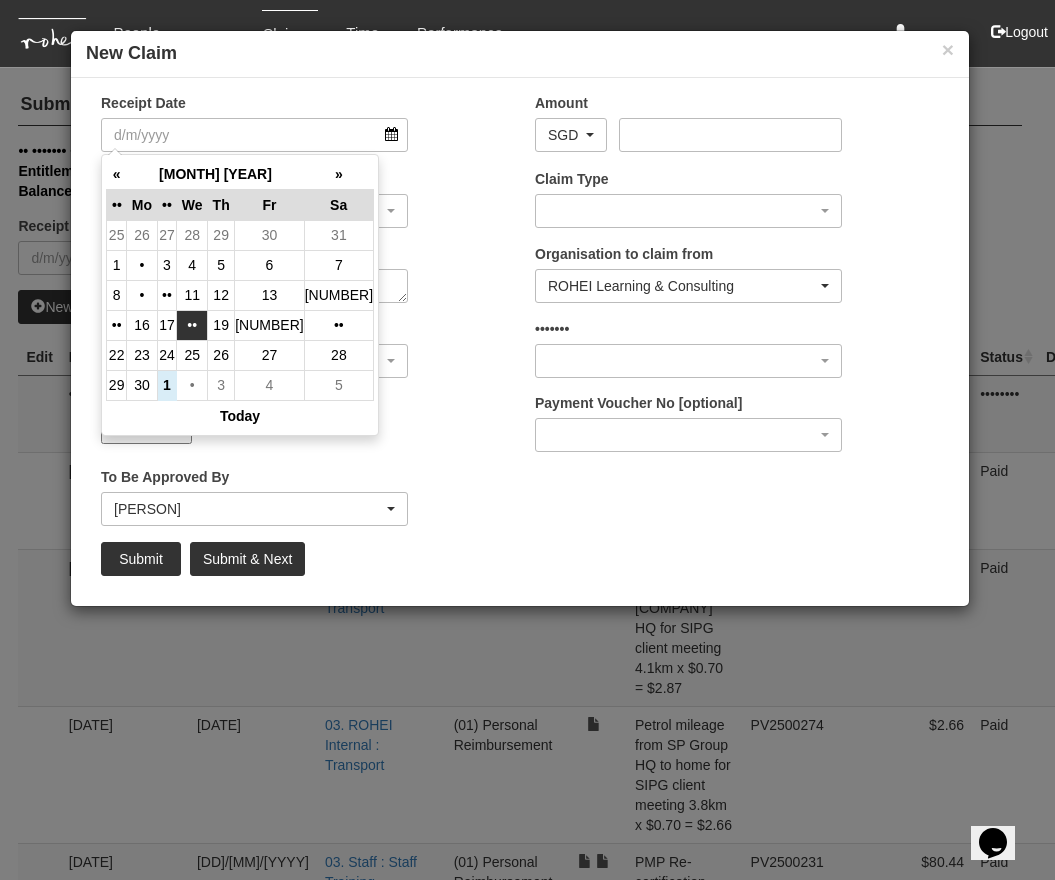 click on "••" at bounding box center (192, 235) 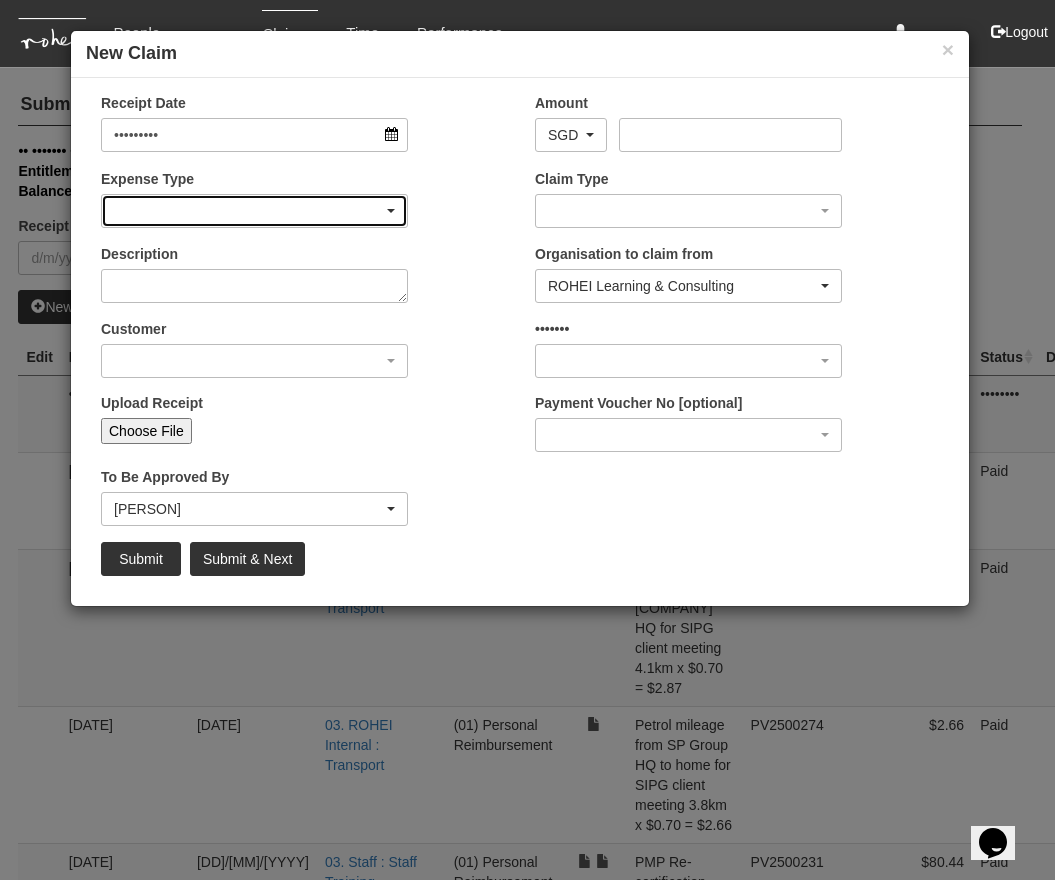 click at bounding box center [254, 211] 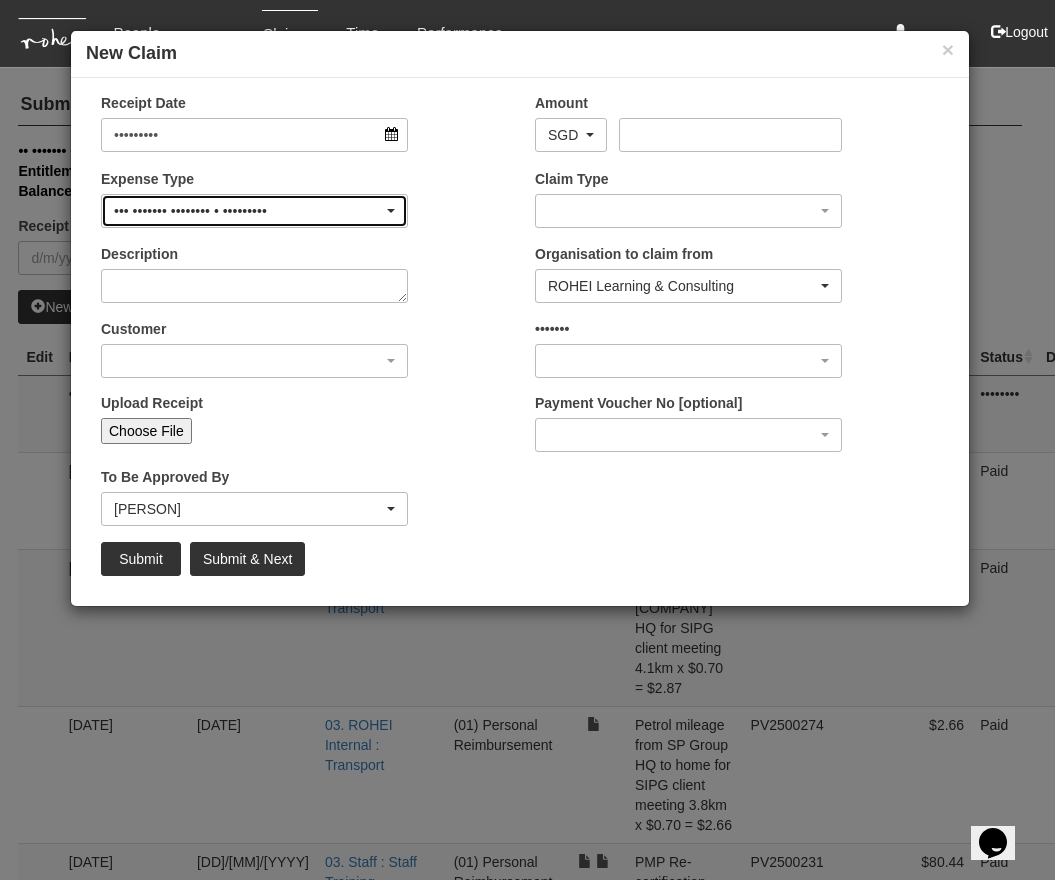 type 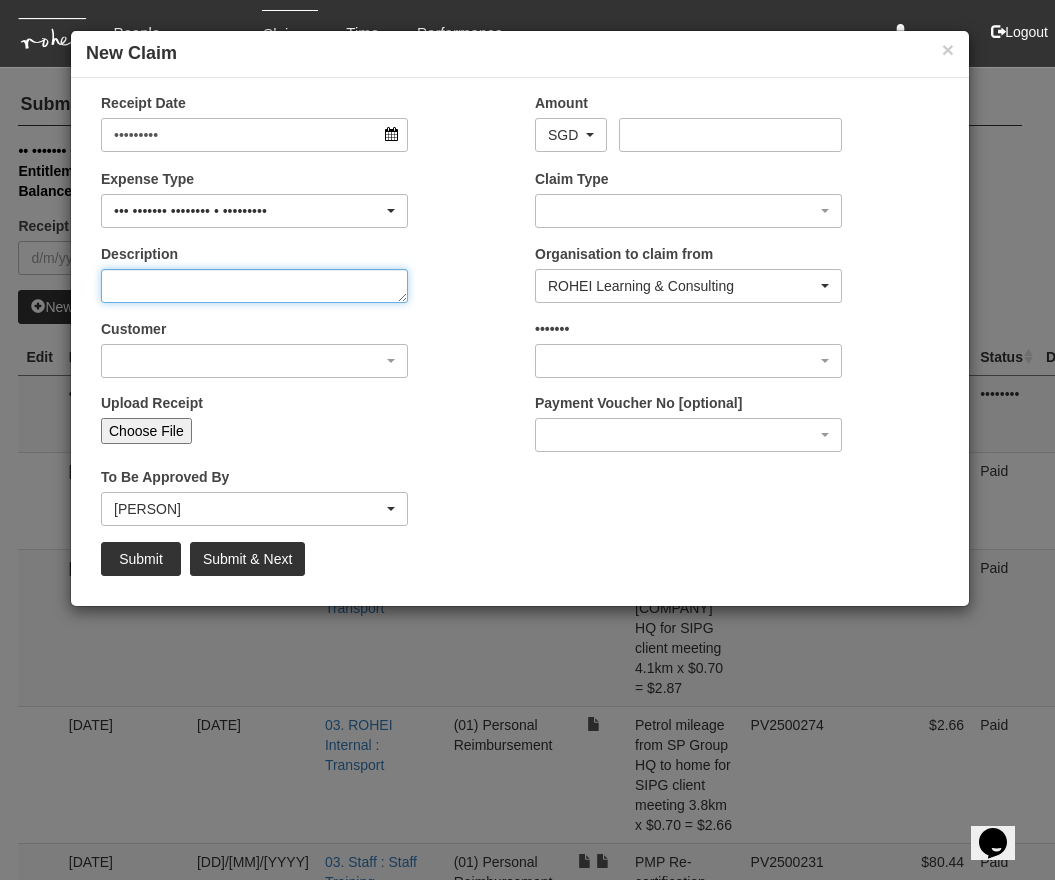 click on "Description" at bounding box center (254, 286) 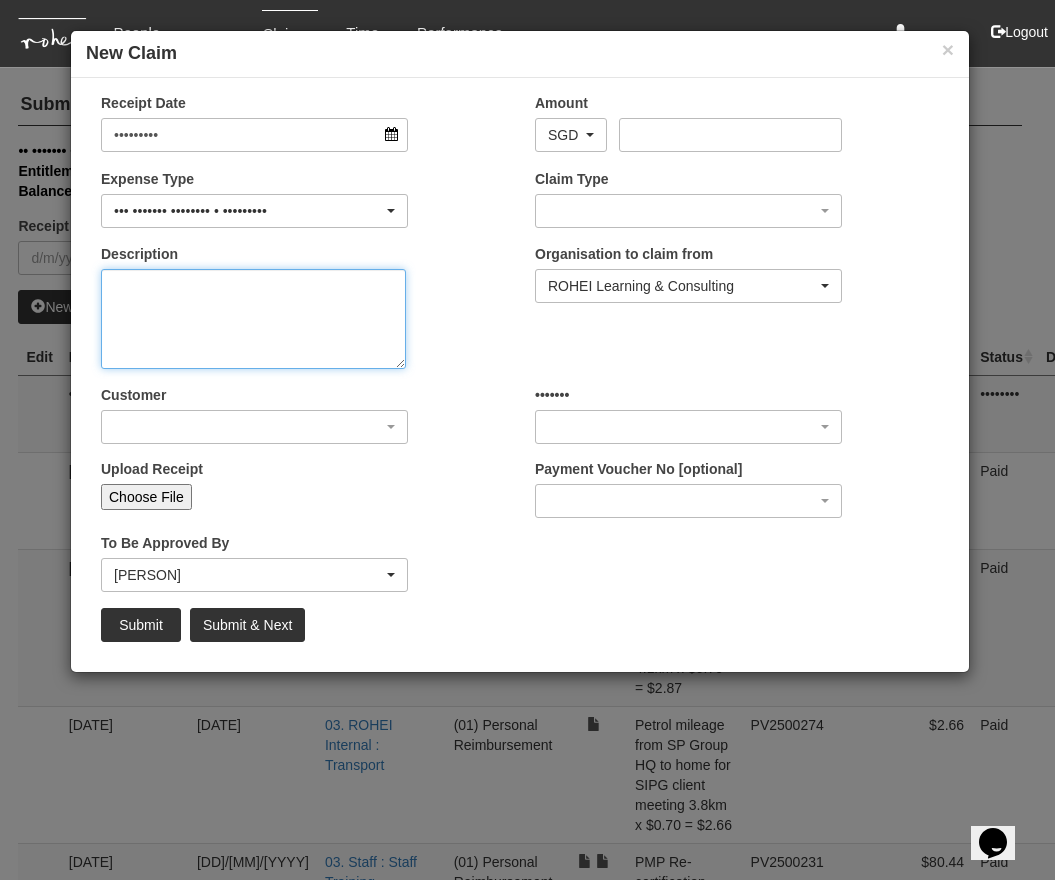 drag, startPoint x: 403, startPoint y: 298, endPoint x: 403, endPoint y: 366, distance: 68 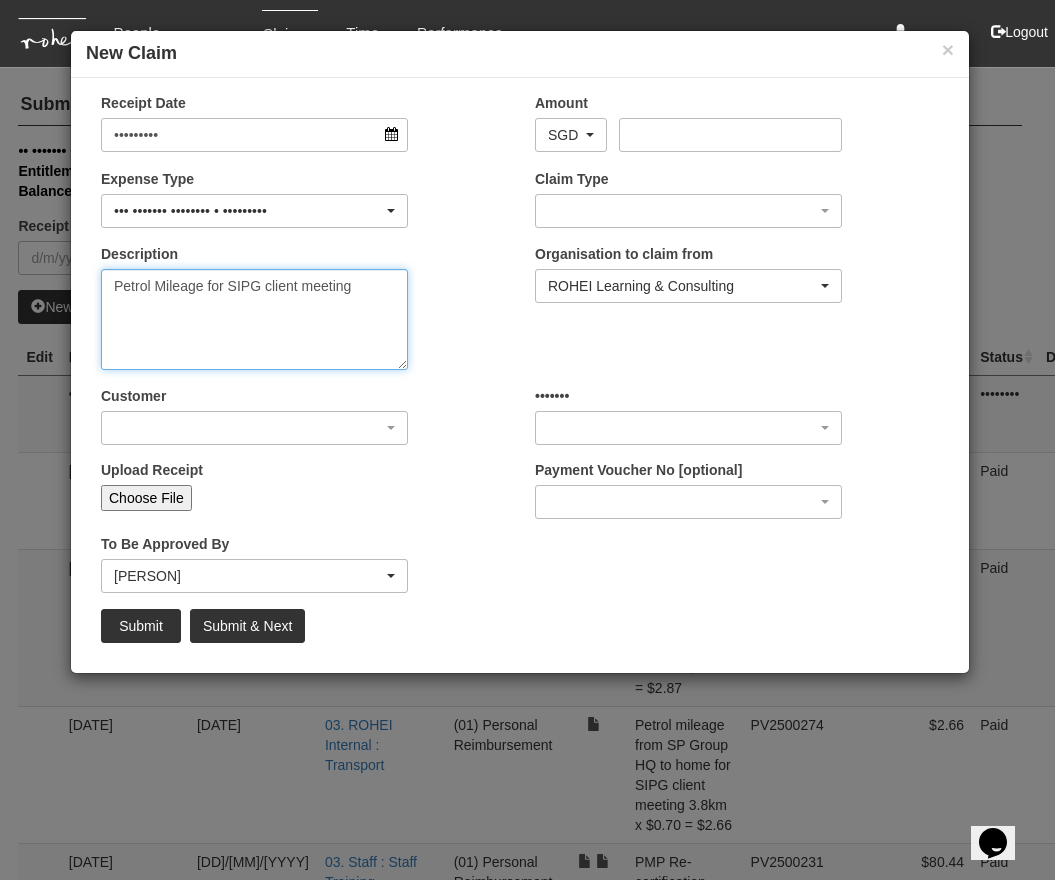 type on "Petrol Mileage for SIPG client meeting" 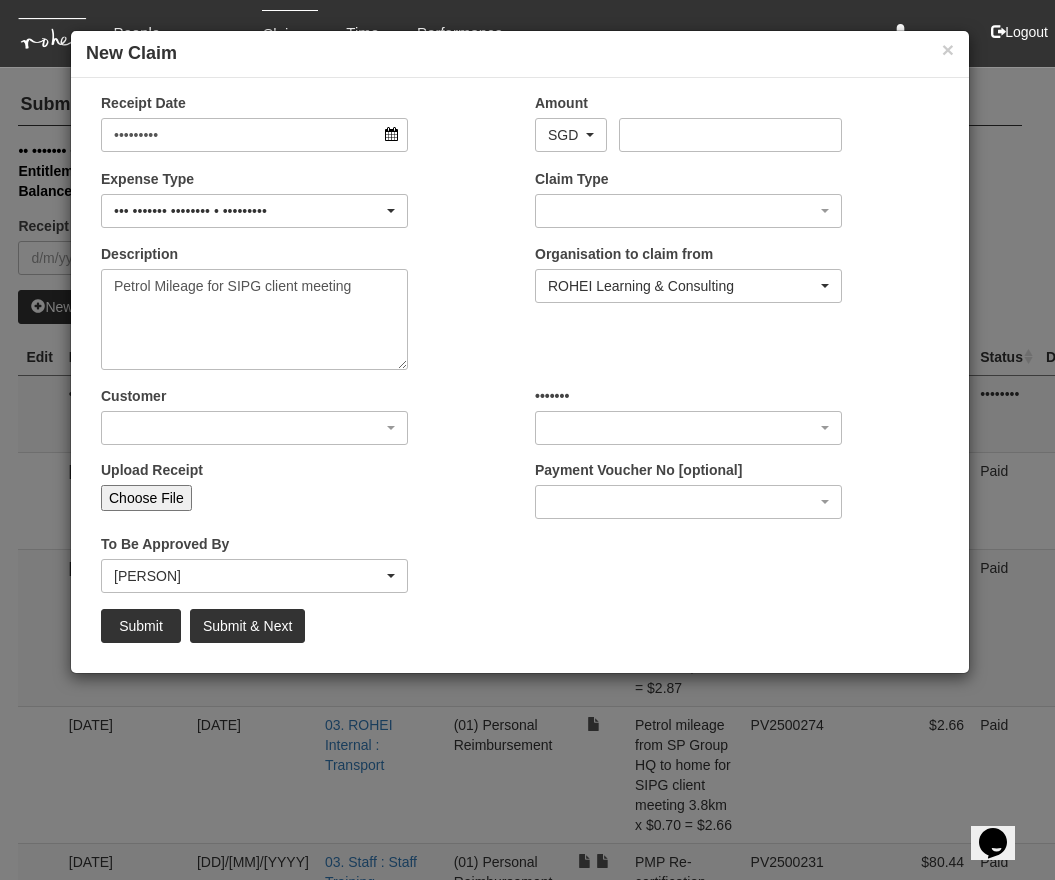 click on "Claim Type
(01) Personal Reimbursement
(02) AdvanceDisbursement
(03) [PERSON]'s Credit Card
(04) [PERSON]'s Credit Card
(05) [PERSON]'s Credit Card
(06) [PERSON]'s Credit Card" at bounding box center [737, 206] 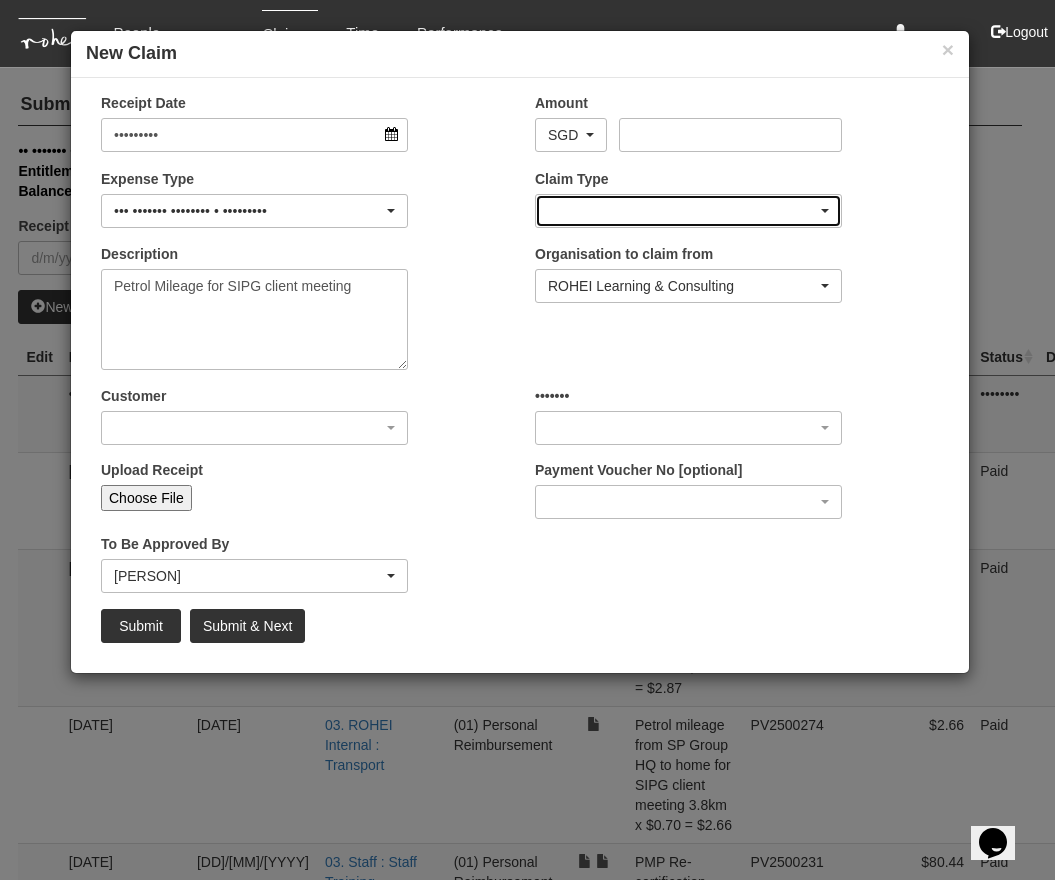 click at bounding box center (688, 211) 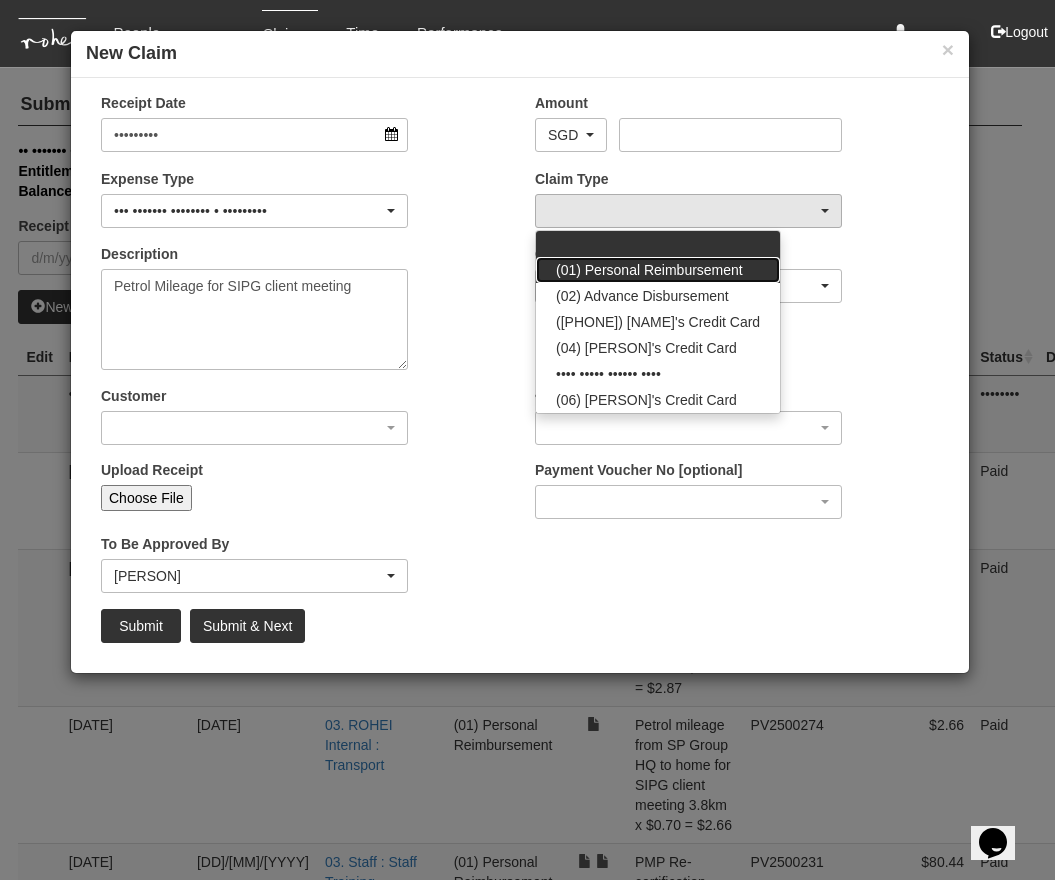 click on "(01) Personal Reimbursement" at bounding box center [658, 244] 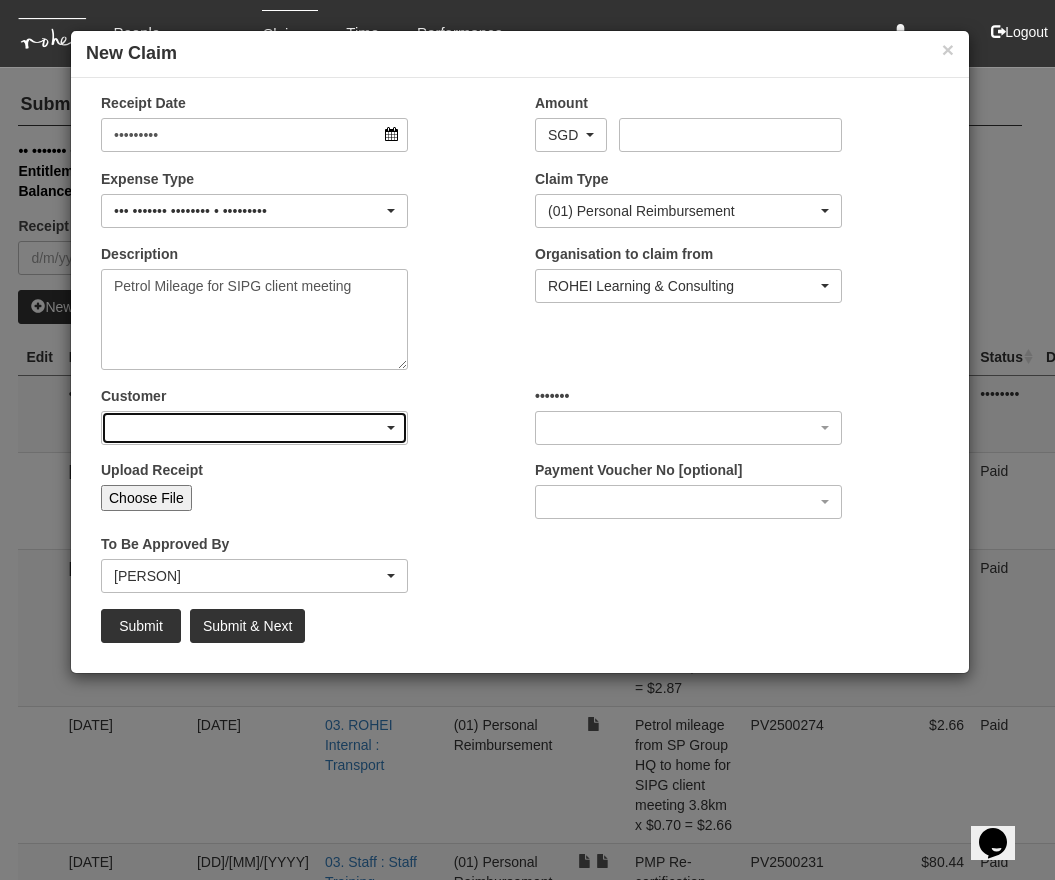 click at bounding box center [254, 428] 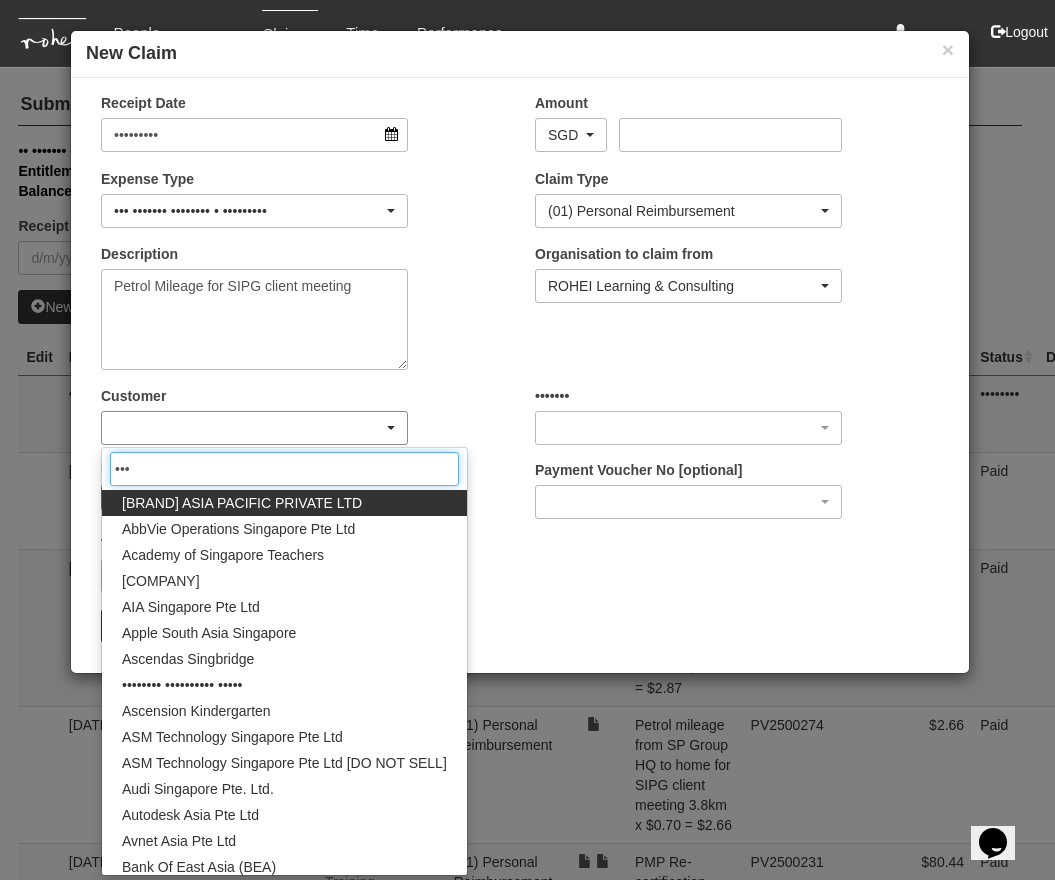 type on "••••" 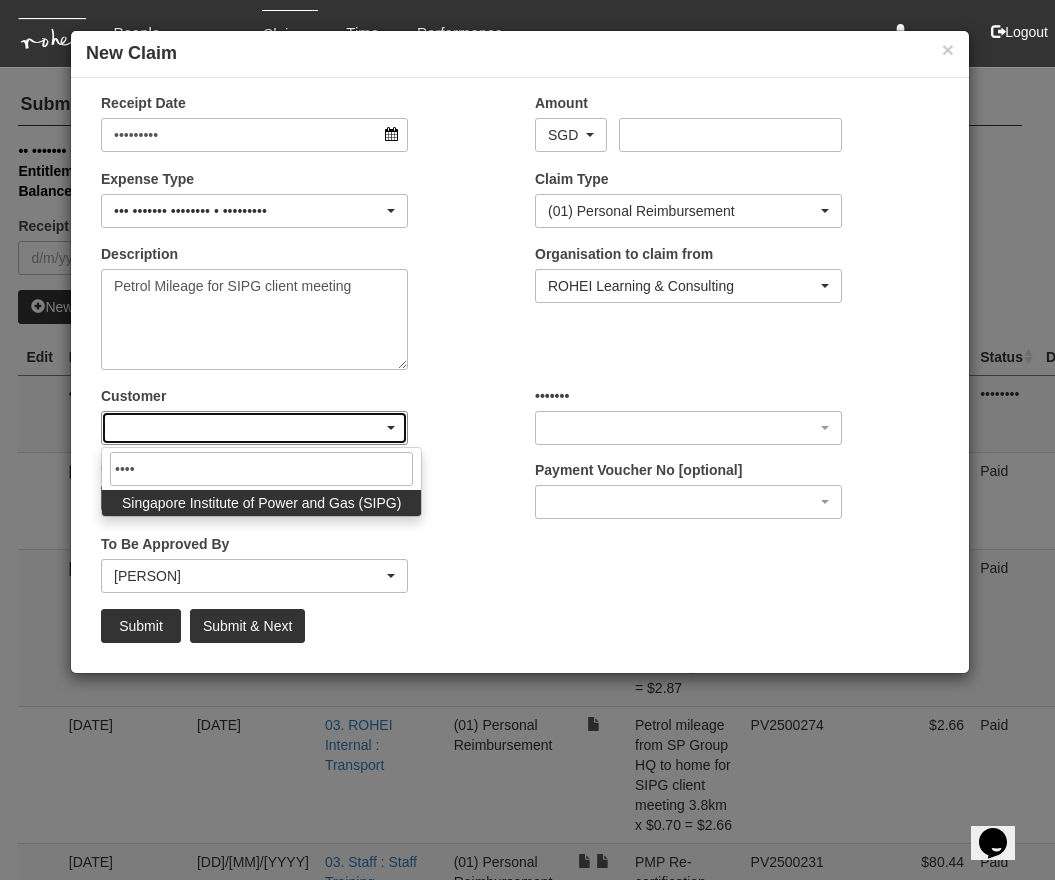 type 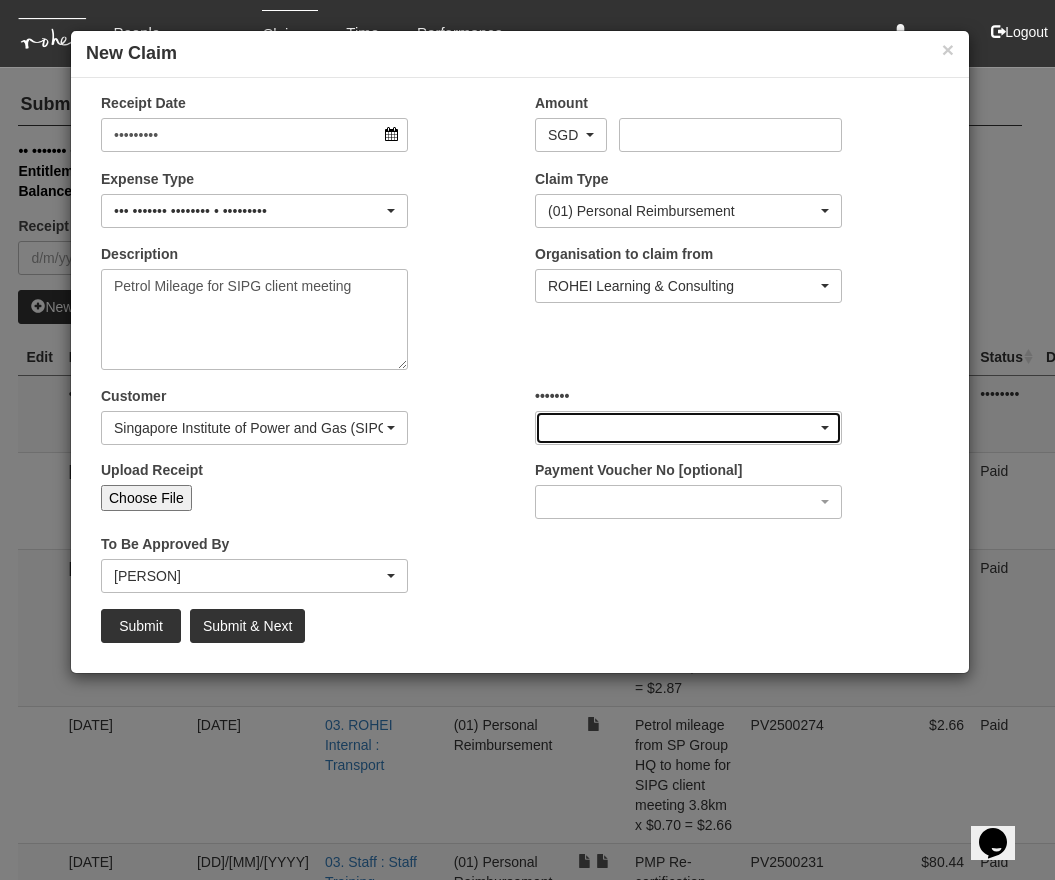 click at bounding box center (688, 428) 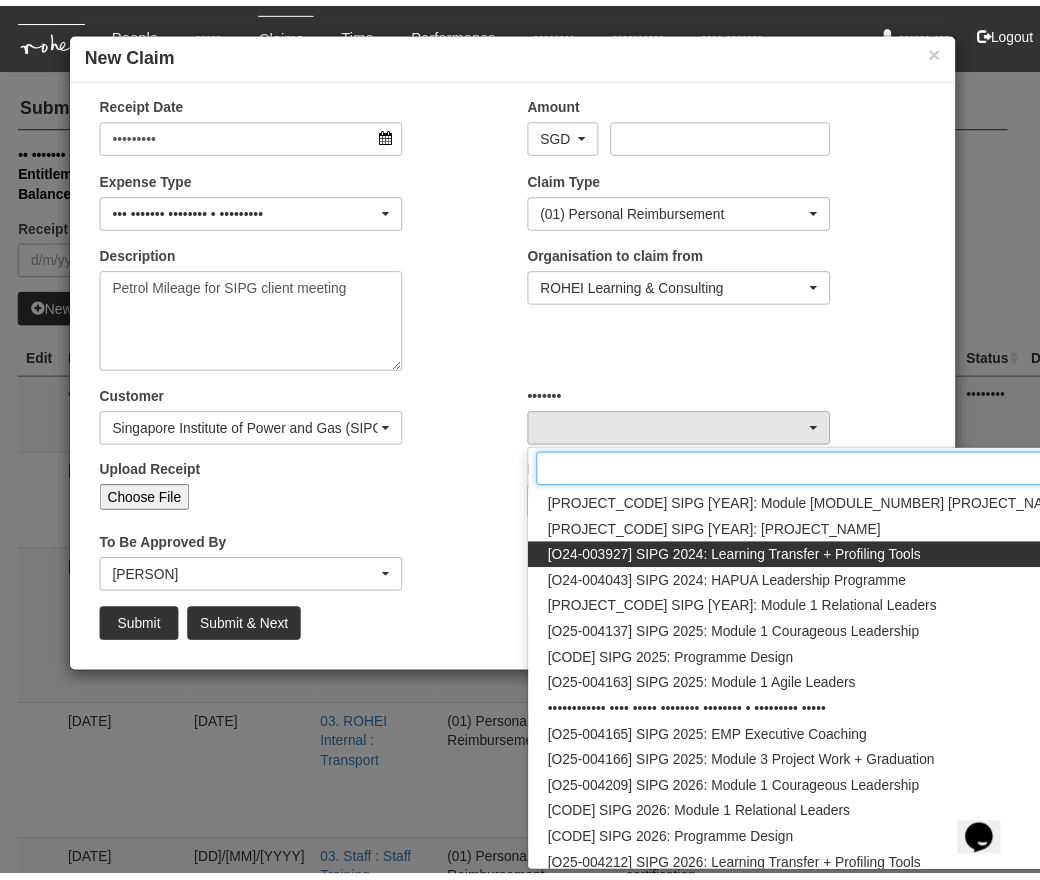 scroll, scrollTop: 213, scrollLeft: 0, axis: vertical 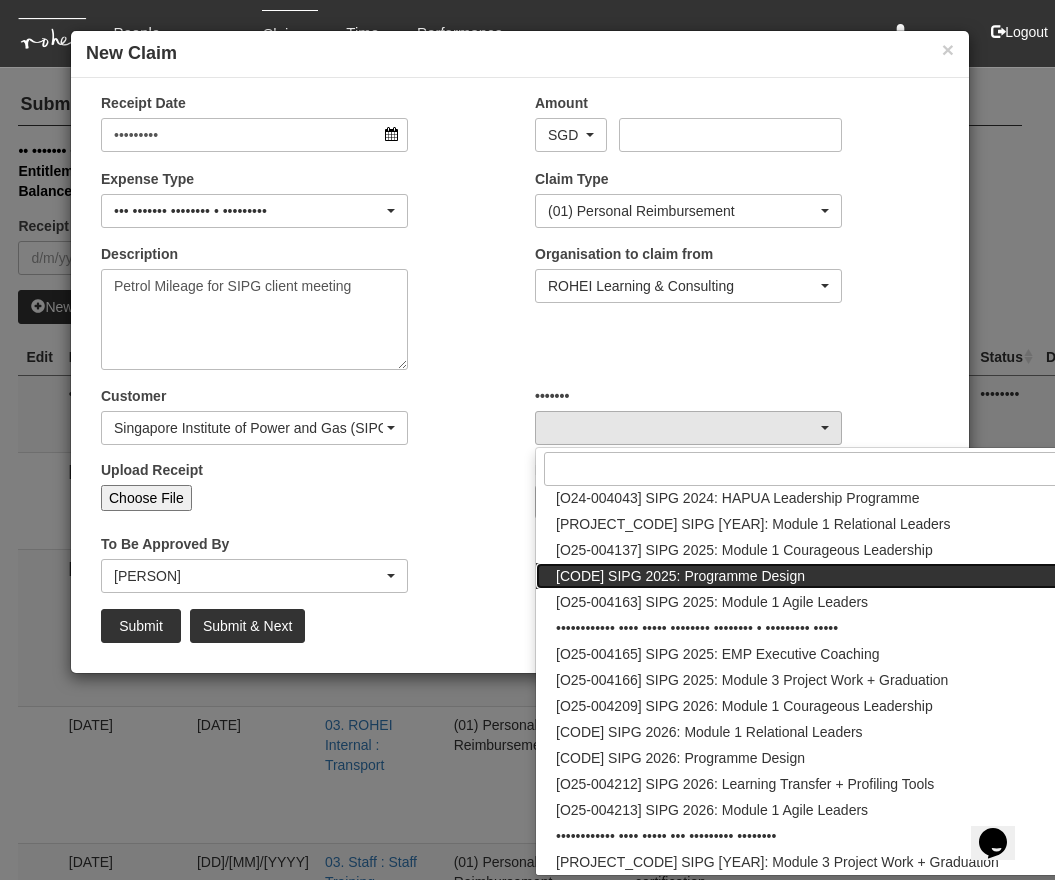 click on "[CODE] SIPG 2025: Programme Design" at bounding box center [556, 295] 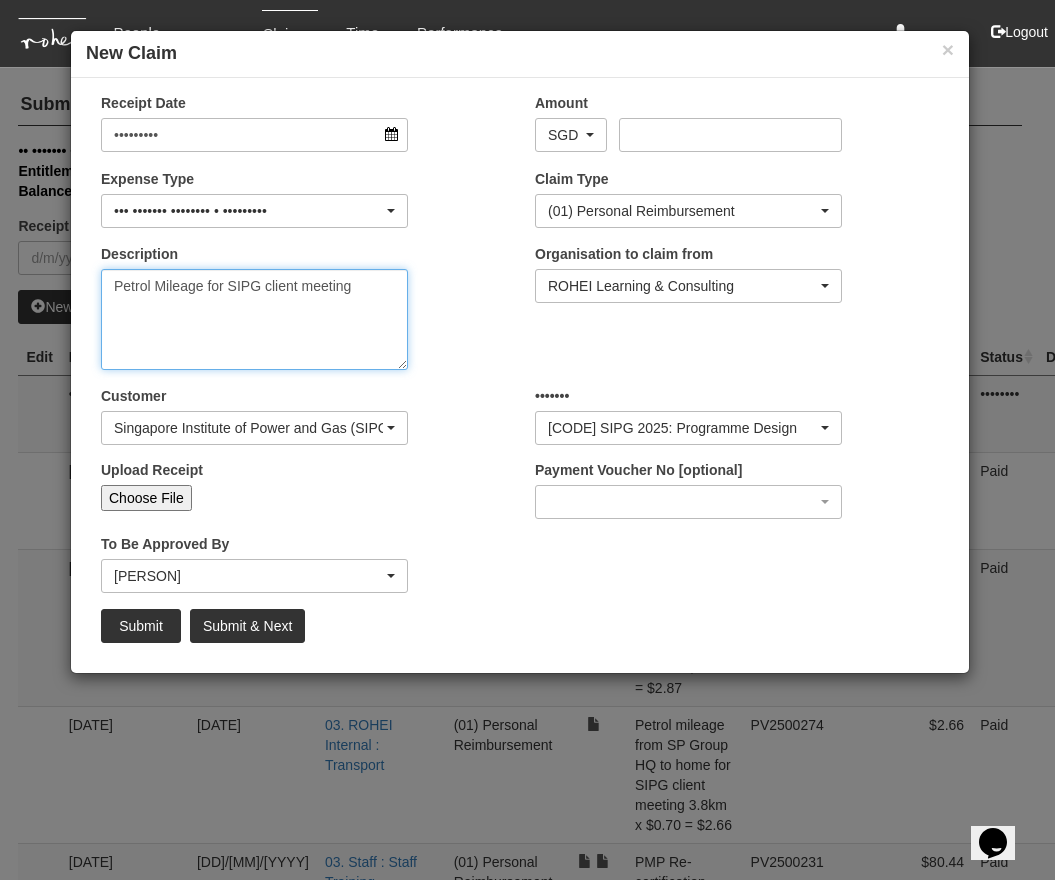 click on "Petrol Mileage for SIPG client meeting" at bounding box center [254, 319] 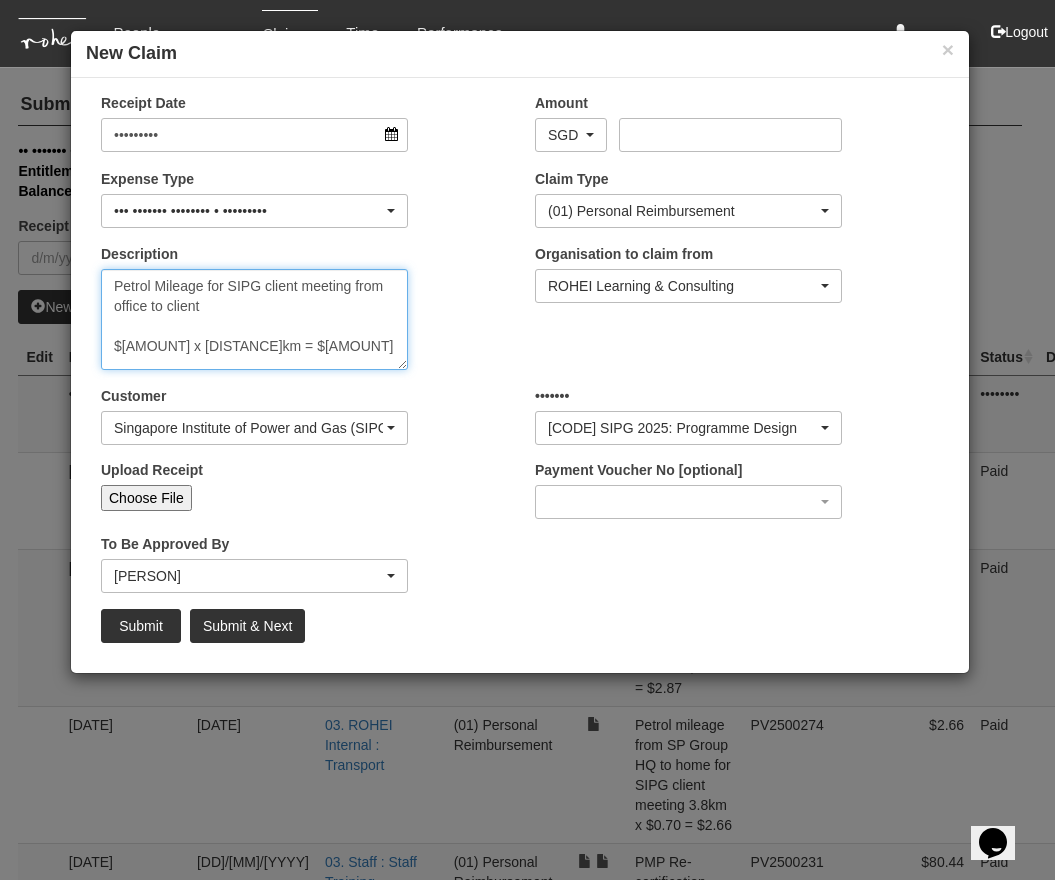 type on "Petrol Mileage for SIPG client meeting from office to client
$[AMOUNT] x [DISTANCE]km = $[AMOUNT]" 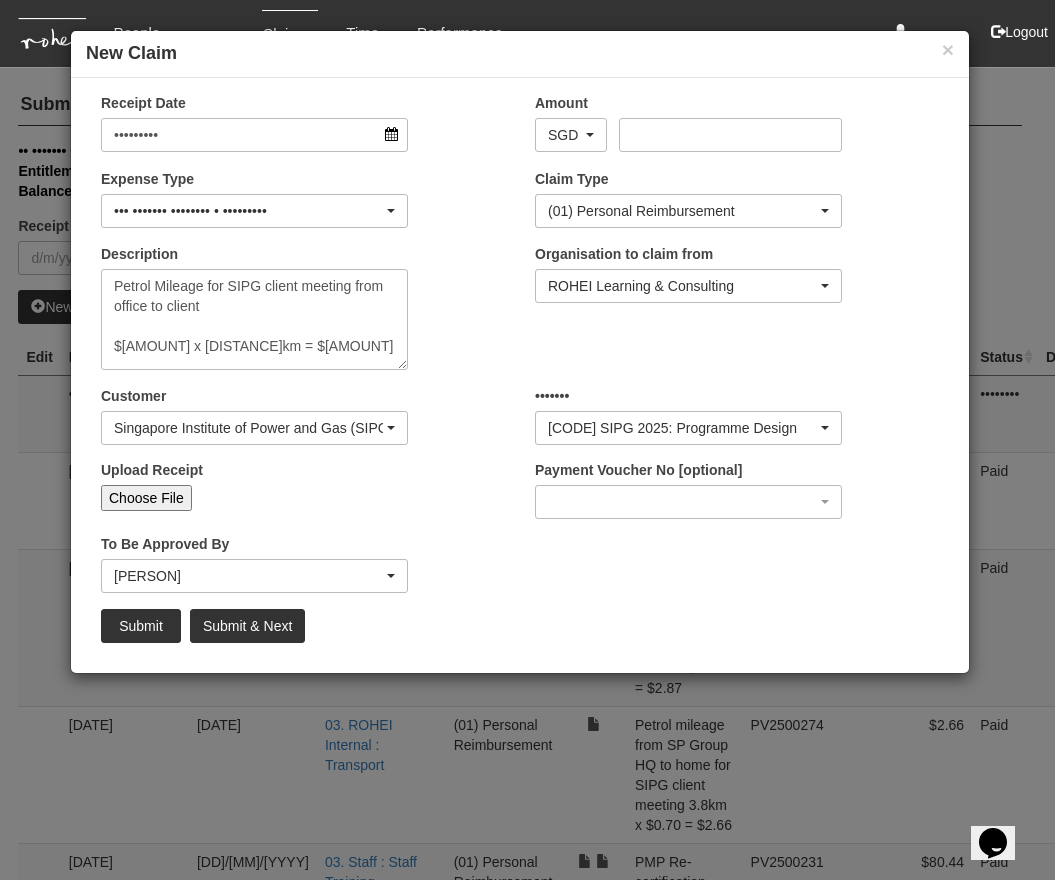 click on "••••••
•••
•••
•••
•••
•••
•••
•••
•••
•••
•••
•••
•••
•••
•••
•••
•••
•••
•••
•••
•••
•••
•••
•••
•••
•••
•••
•••
•••
•••
•••
•••
•••
•••
•••
•••
•••
•••
•••
•••
•••
•••
•••
•••
•••
•••
•••
•••
•••
•••
•••
•••
•••
•••
•••
•••
•••
•••
•••
•••
•••
•••
•••
•••
•••
•••
•••
•••
•••
•••
•••
•••
•••
•••
•••
•••
•••
•••
•••
•••
•••
•••
•••
•••
•••
•••
•••
•••
•••
•••
•••
•••
•••
•••
•••
•••
•••
•••
•••
•••
•••
•••
•••
•••
•••
•••
•••
•••
•••
•••
•••
•••
•••
•••
•••
•••
•••
•••
•••
•••
•••
•••
•••
•••
•••
•••
•••
•••
•••
•••
•••
•••
•••
•••
•••
•••
•••
•••
•••
•••
•••
•••
•••
•••
•••
•••
•••
•••
•••
•••
•••" at bounding box center [254, 122] 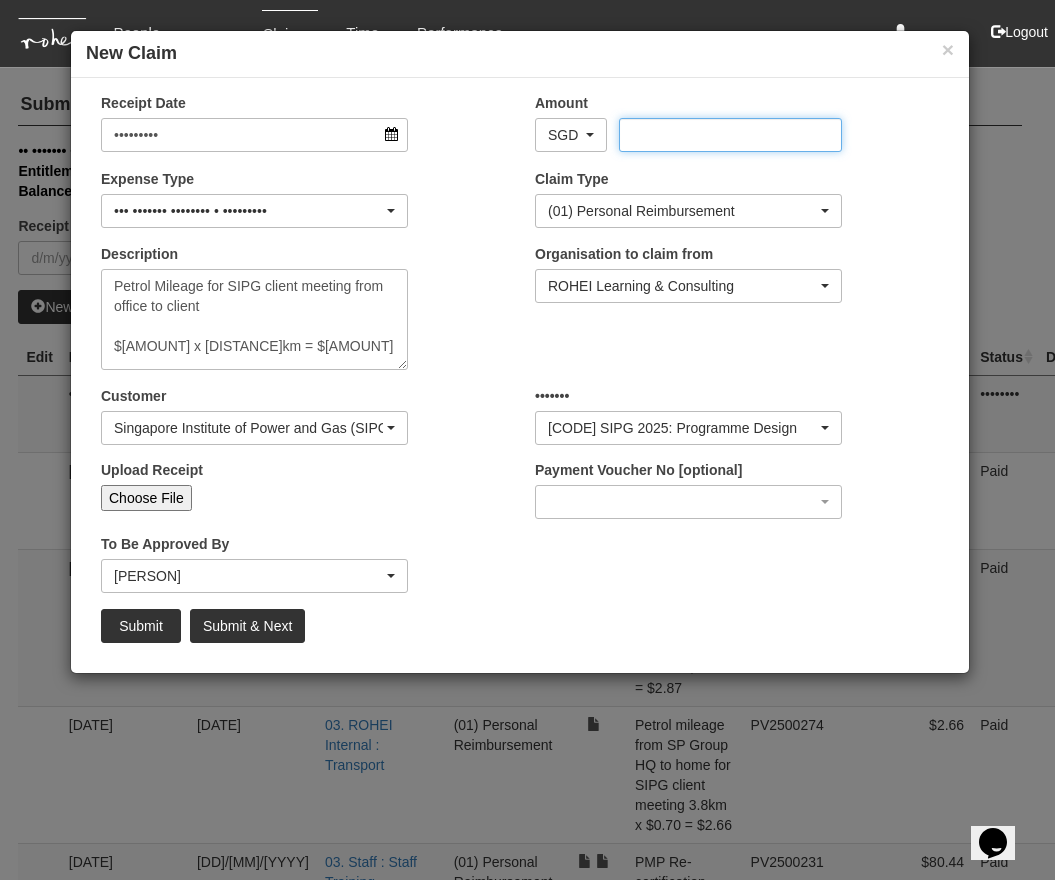 click on "Amount" at bounding box center [730, 135] 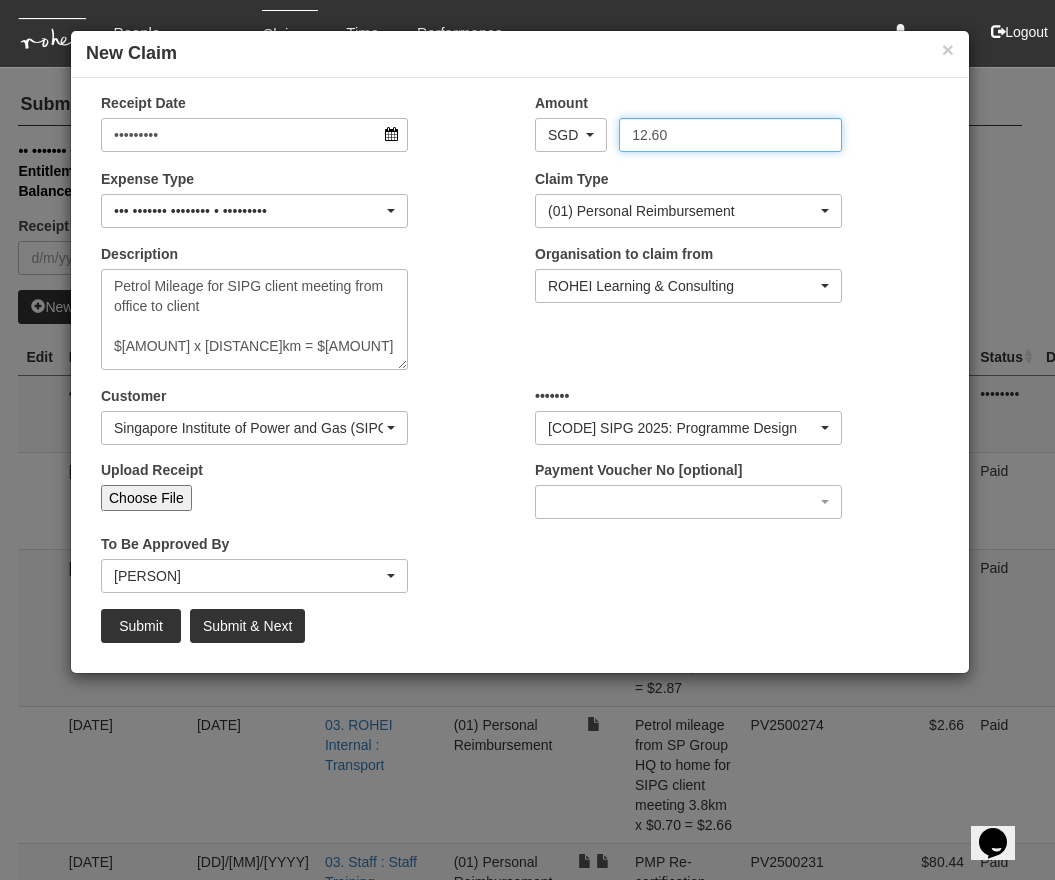type on "12.60" 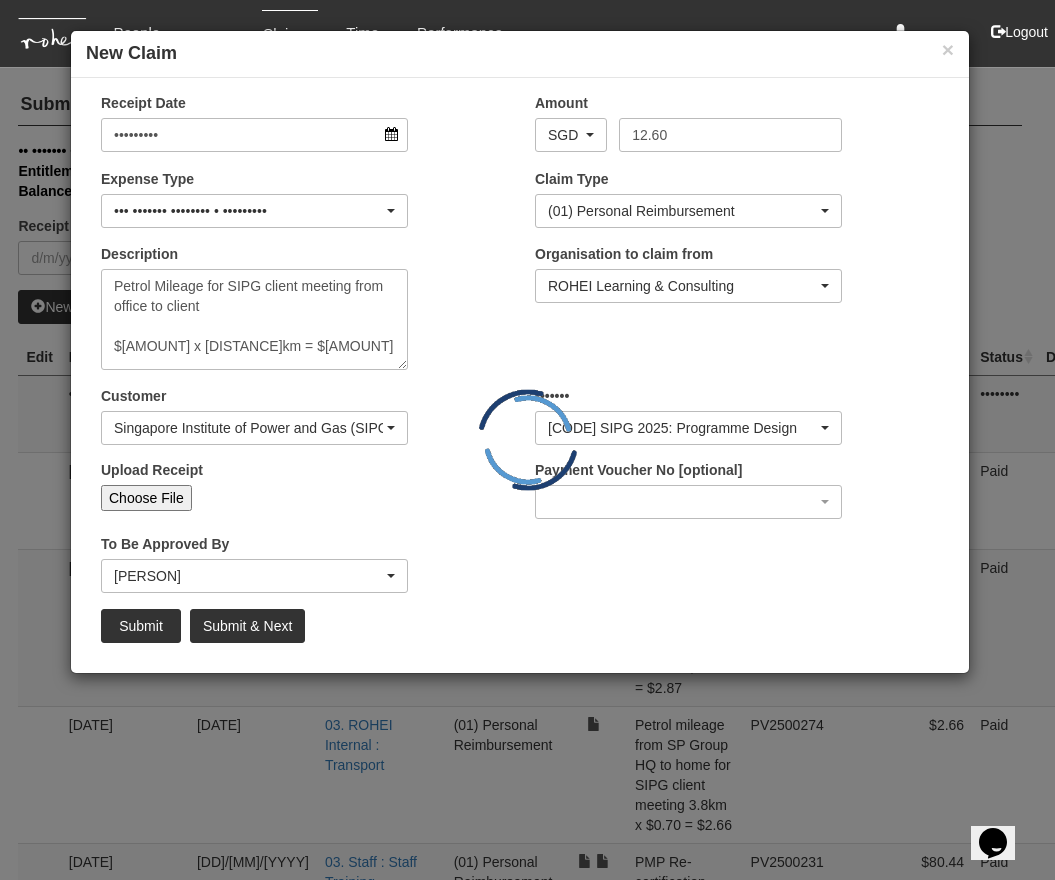 click on "Choose File" at bounding box center [146, 498] 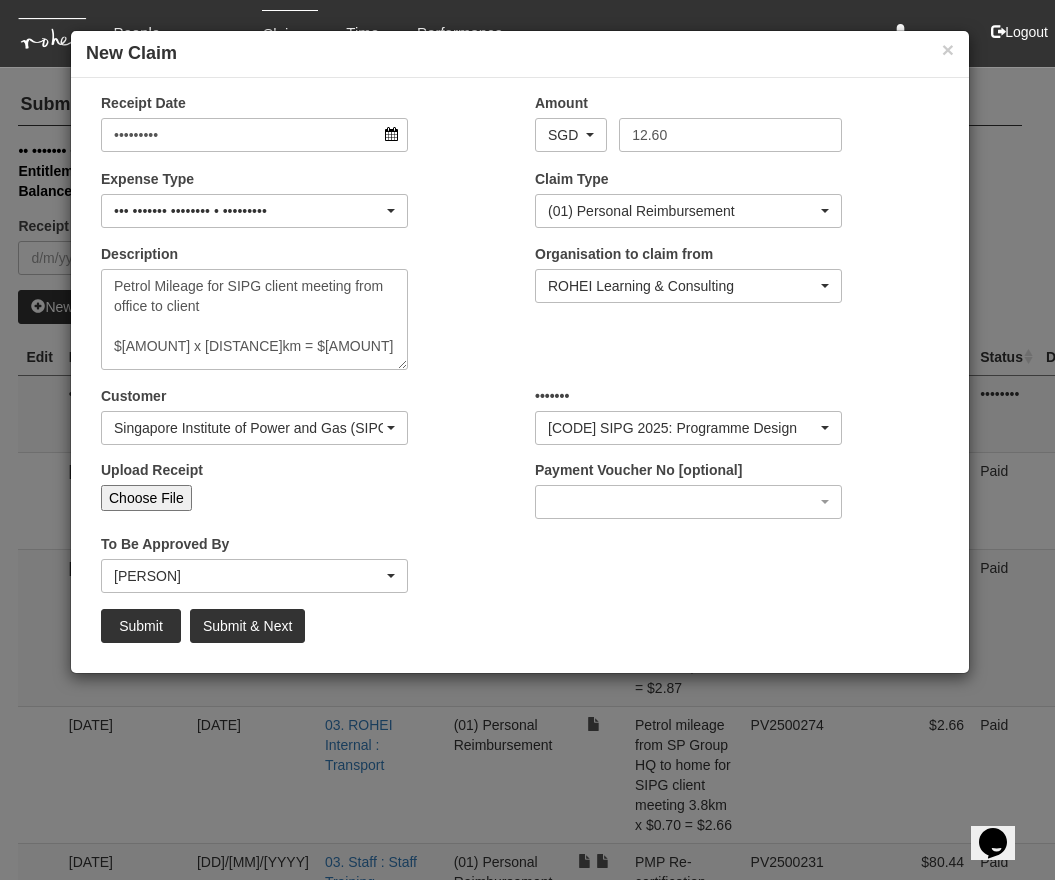 type on "C:\fakepath\Screenshot 2025-07-01 at 4.43.15 PM.png" 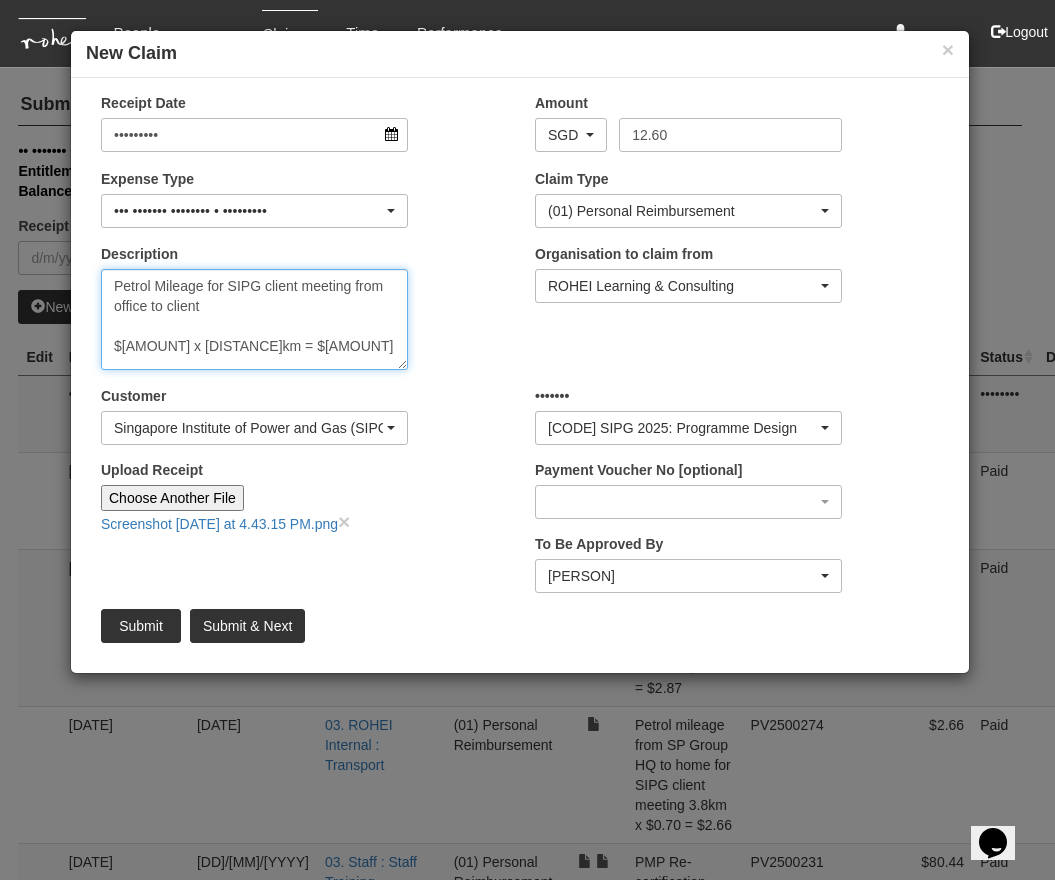 click on "Petrol Mileage for SIPG client meeting from office to client
$[AMOUNT] x [DISTANCE]km = $[AMOUNT]" at bounding box center (254, 319) 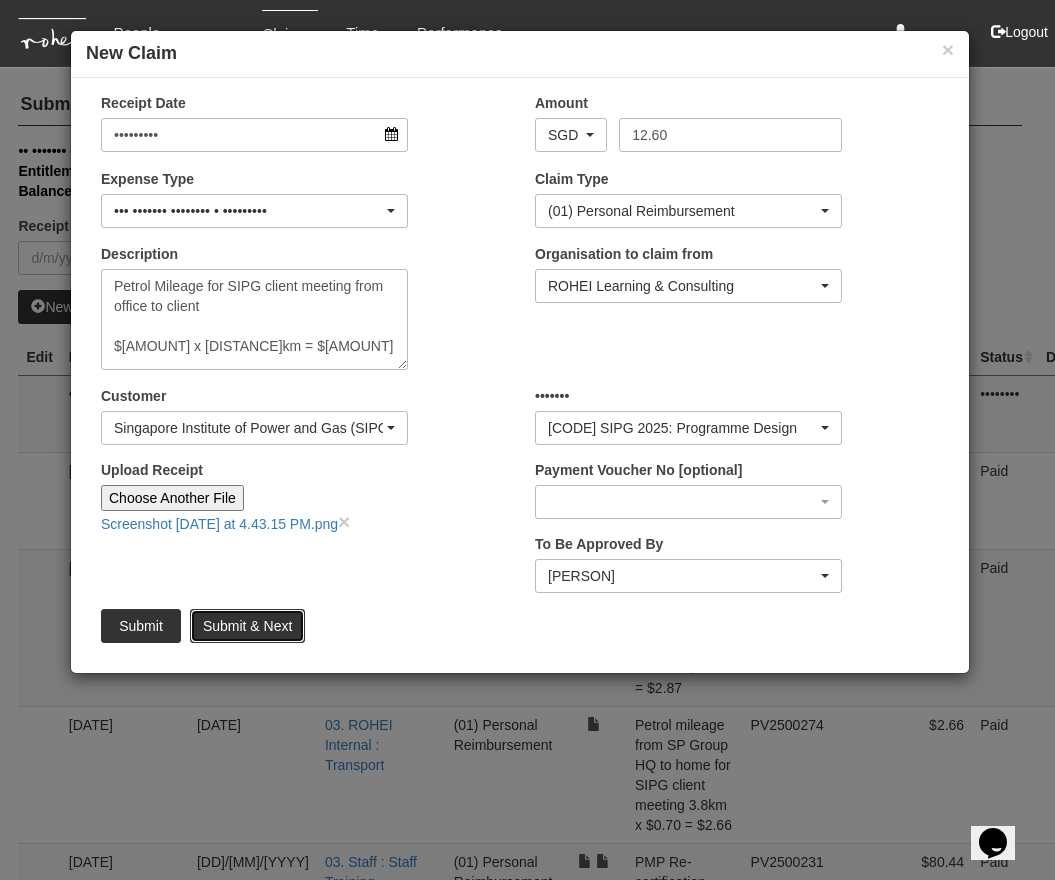 click on "Submit & Next" at bounding box center (247, 626) 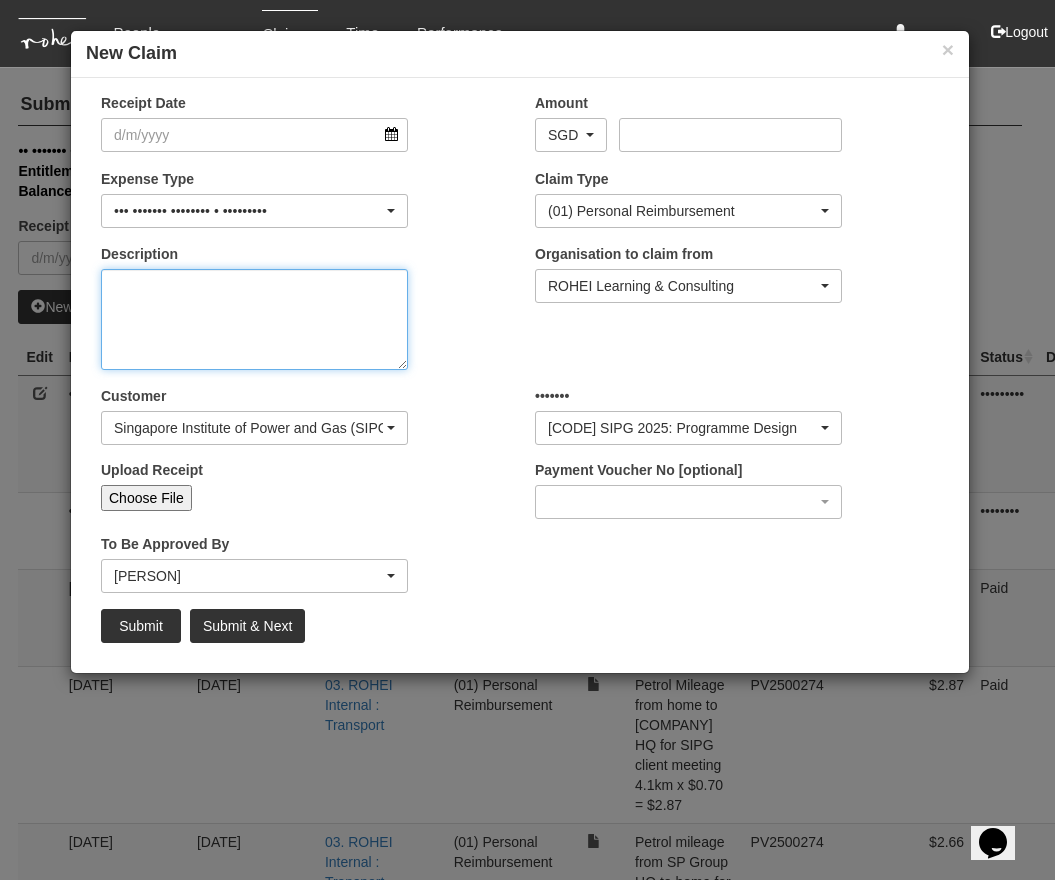 click on "Description" at bounding box center [254, 319] 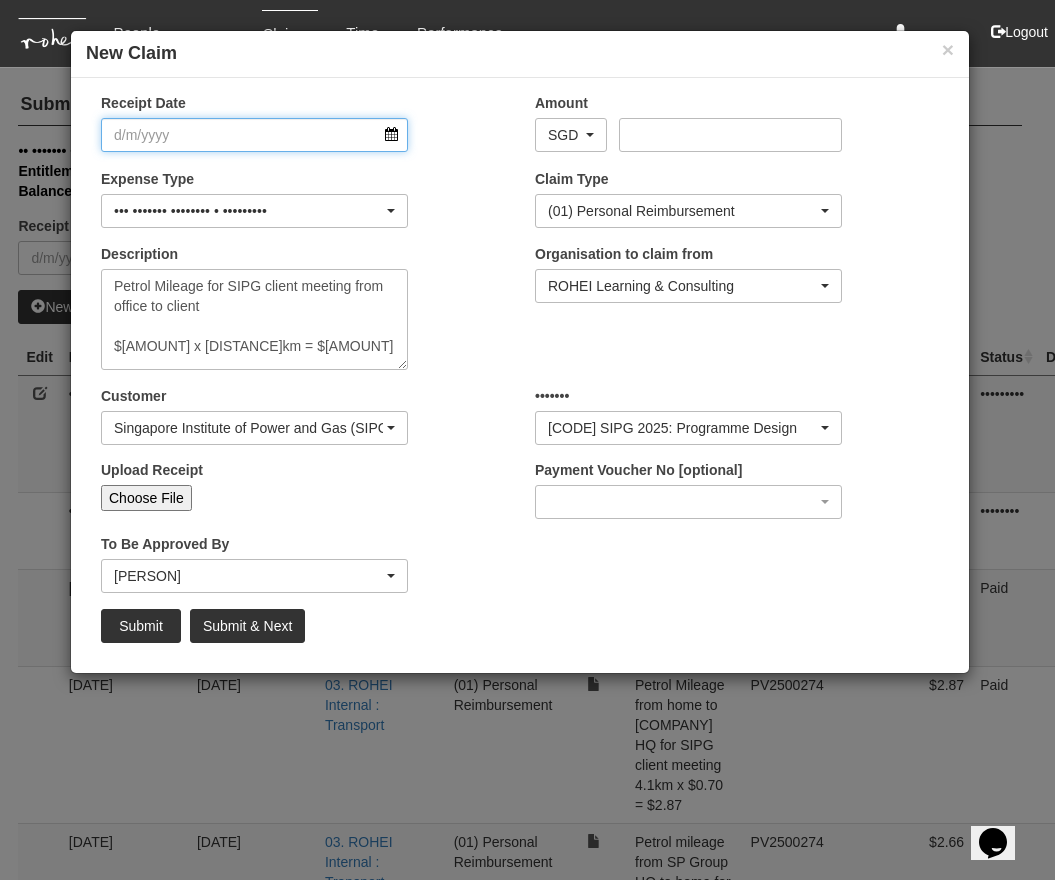 click on "Receipt Date" at bounding box center [254, 135] 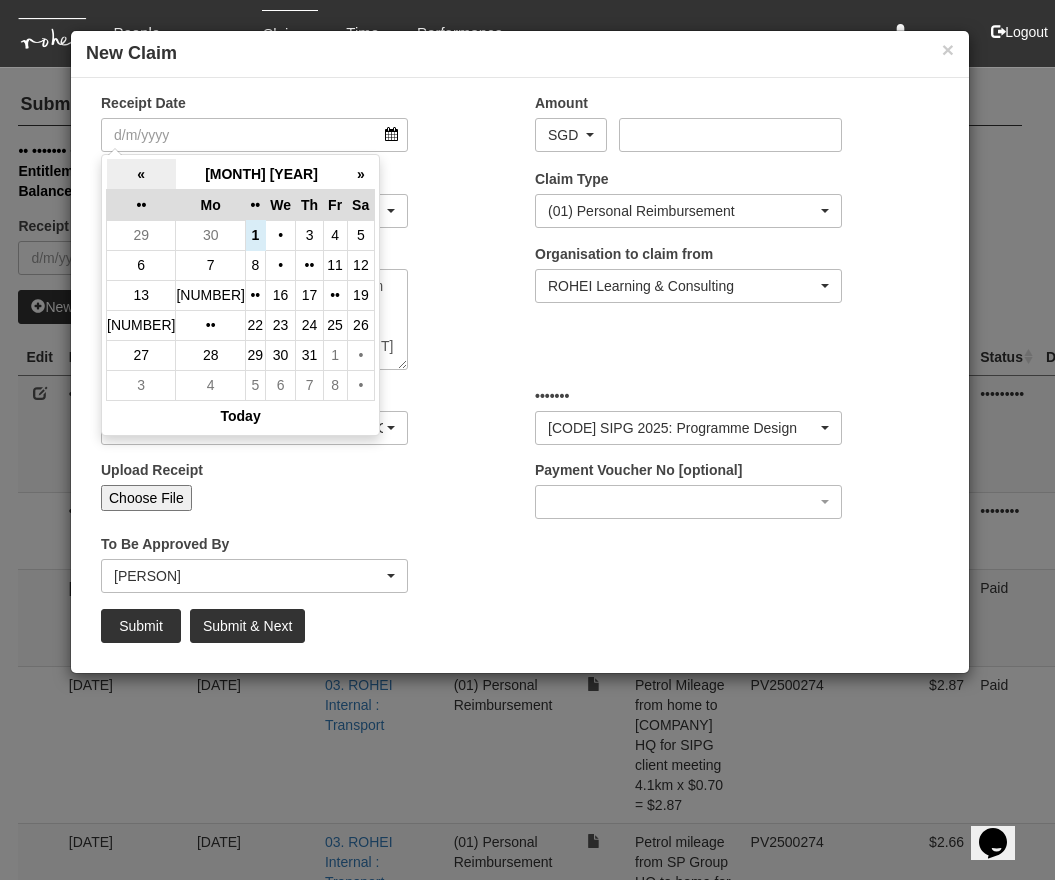 click on "«" at bounding box center [141, 174] 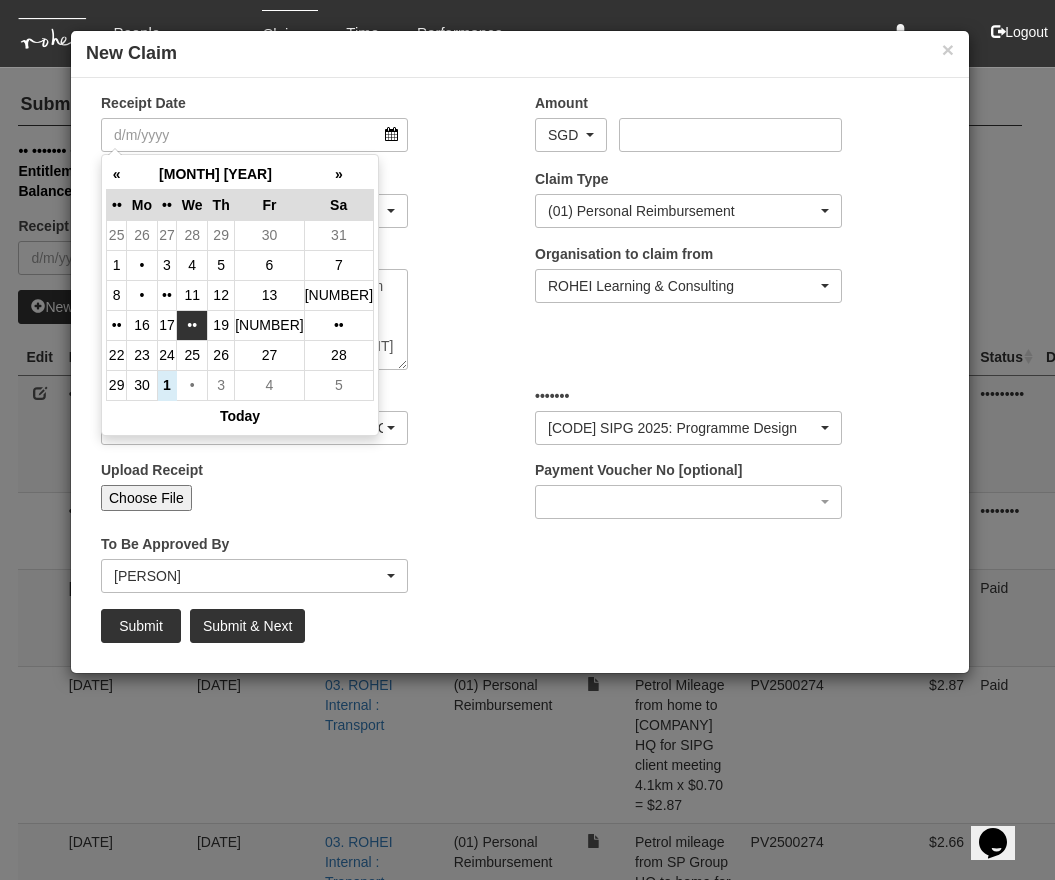 click on "••" at bounding box center [192, 235] 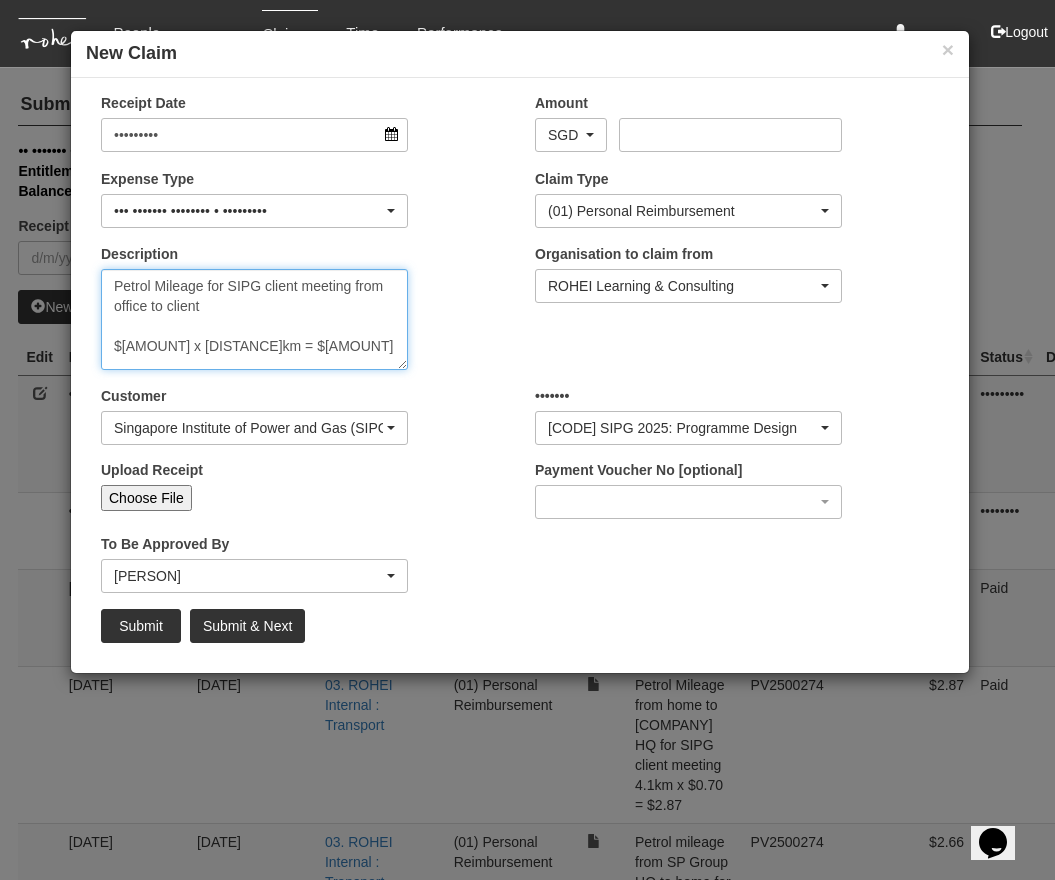 click on "Petrol Mileage for SIPG client meeting from office to client
$[AMOUNT] x [DISTANCE]km = $[AMOUNT]" at bounding box center (254, 319) 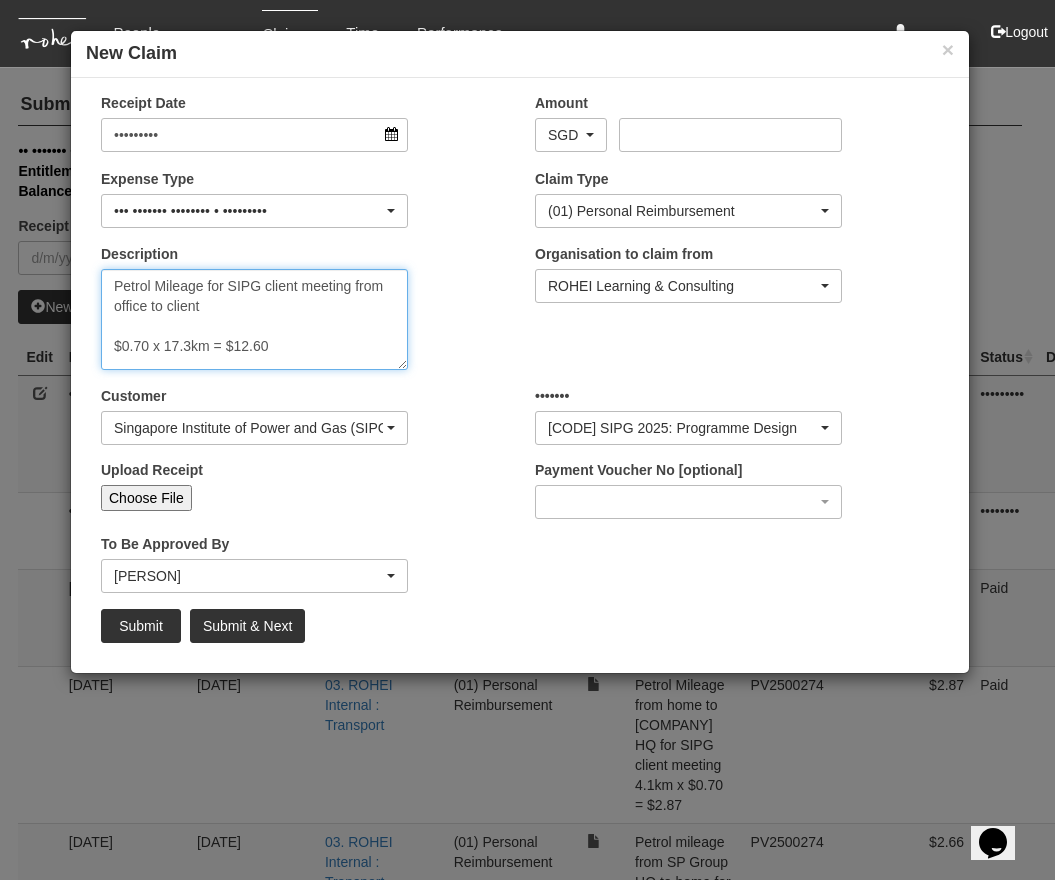 type on "Petrol Mileage for SIPG client meeting from office to client
$0.70 x 17.3km = $12.60" 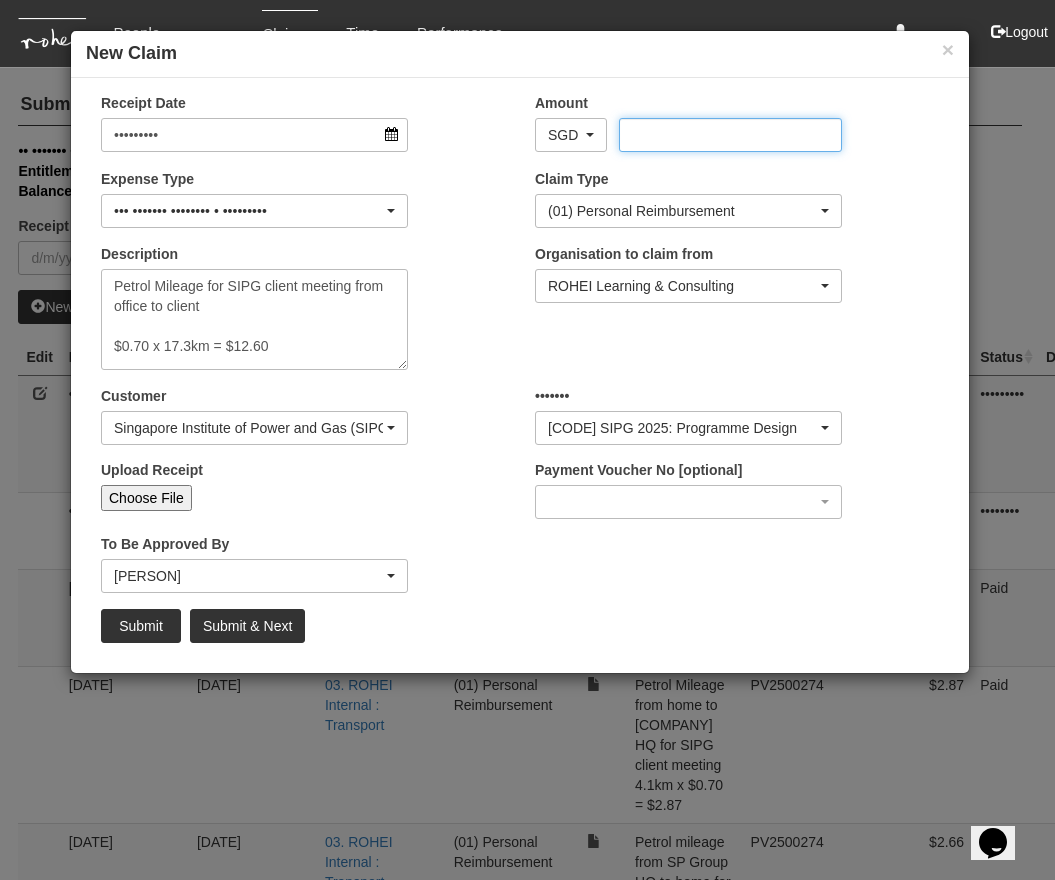 click on "Amount" at bounding box center (730, 135) 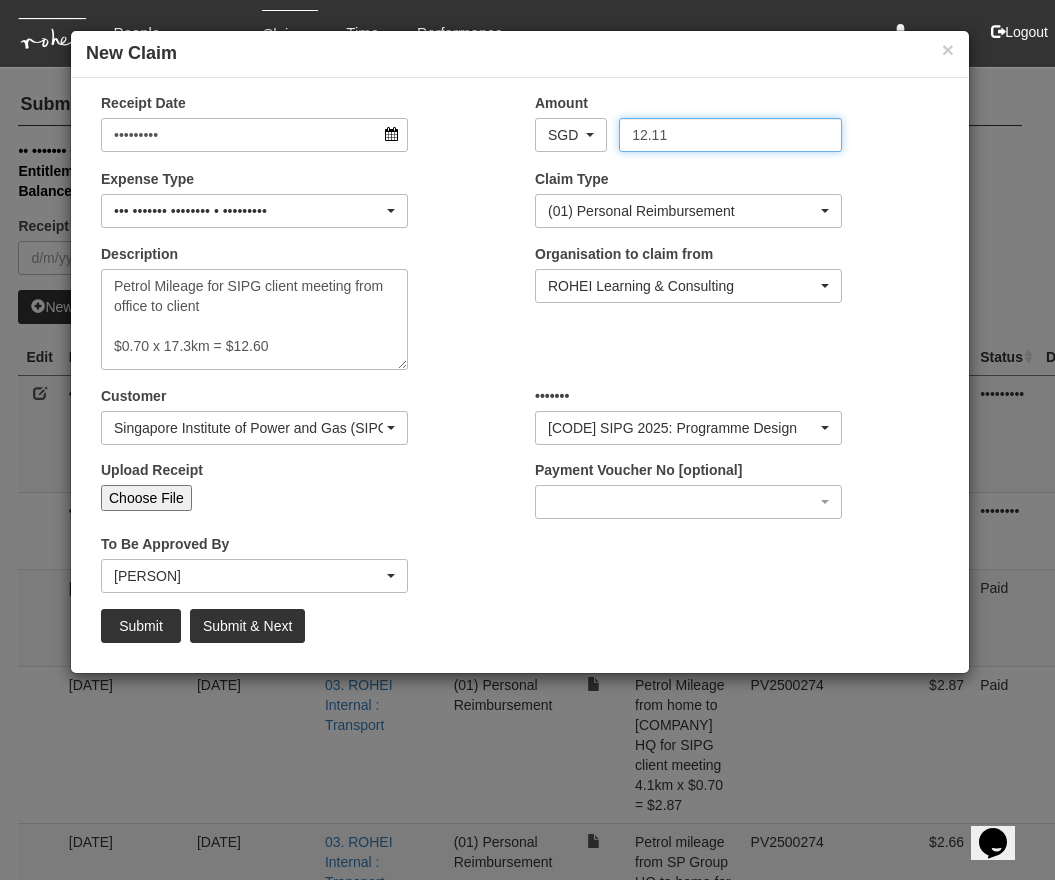 type on "12.11" 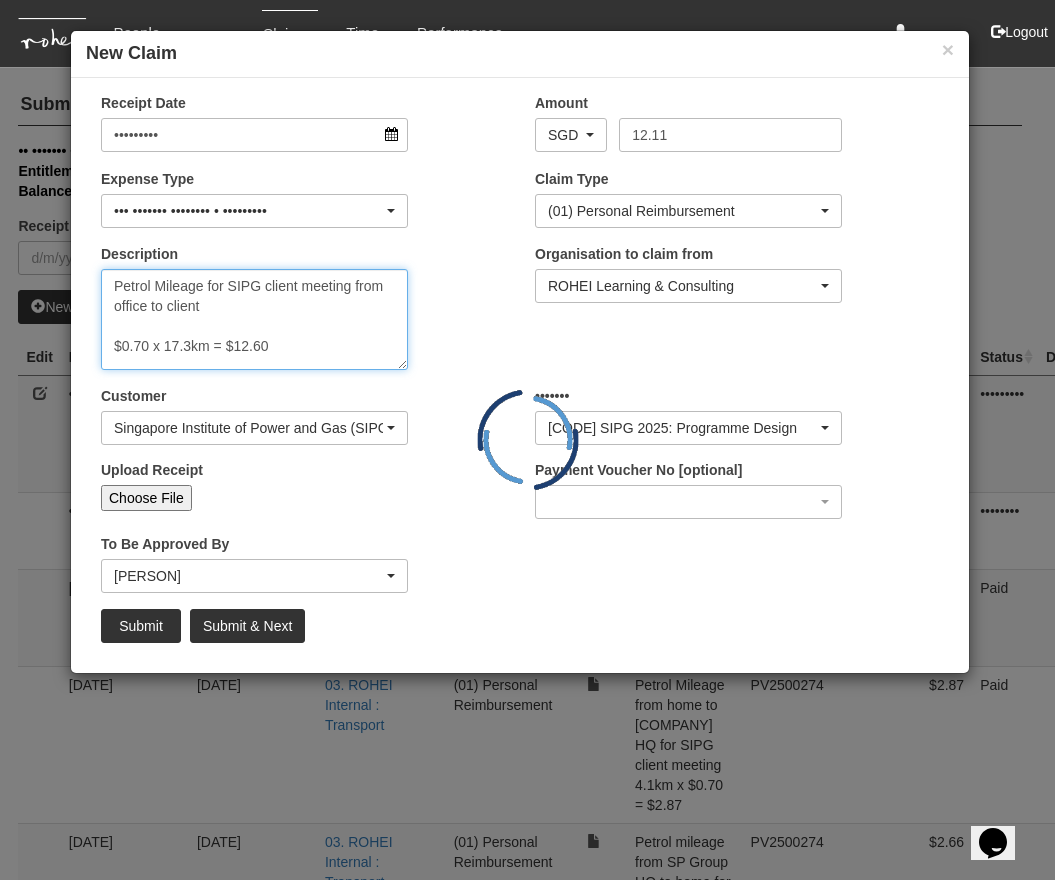 click on "Petrol Mileage for SIPG client meeting from office to client
$0.70 x 17.3km = $12.60" at bounding box center [254, 319] 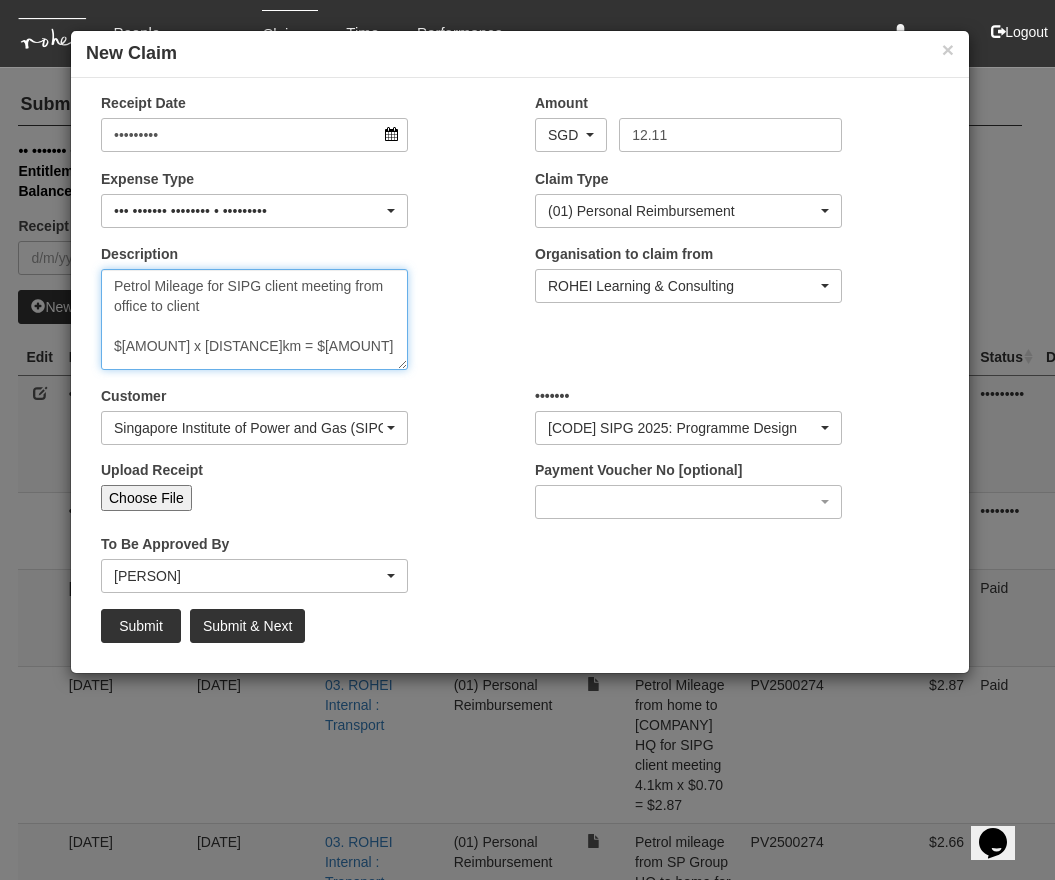 drag, startPoint x: 210, startPoint y: 308, endPoint x: 69, endPoint y: 302, distance: 141.12761 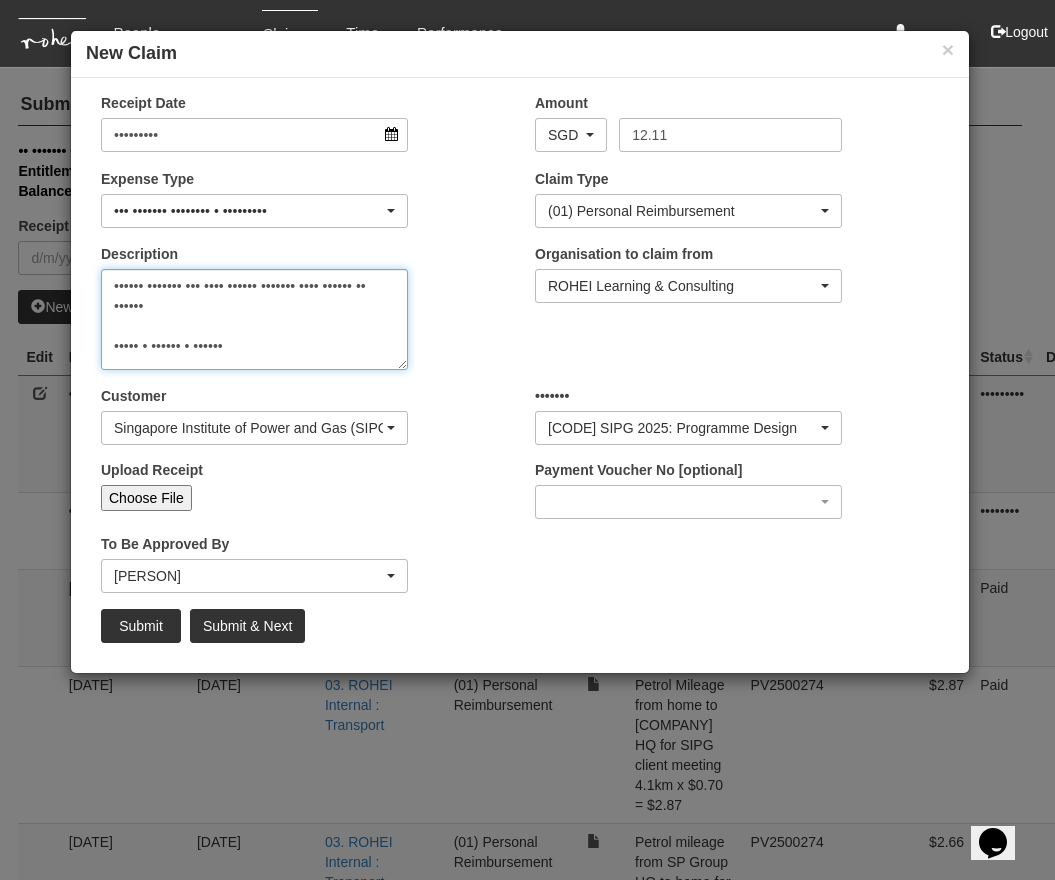 type on "•••••• ••••••• ••• •••• •••••• ••••••• •••• •••••• •• ••••••
••••• • •••••• • ••••••" 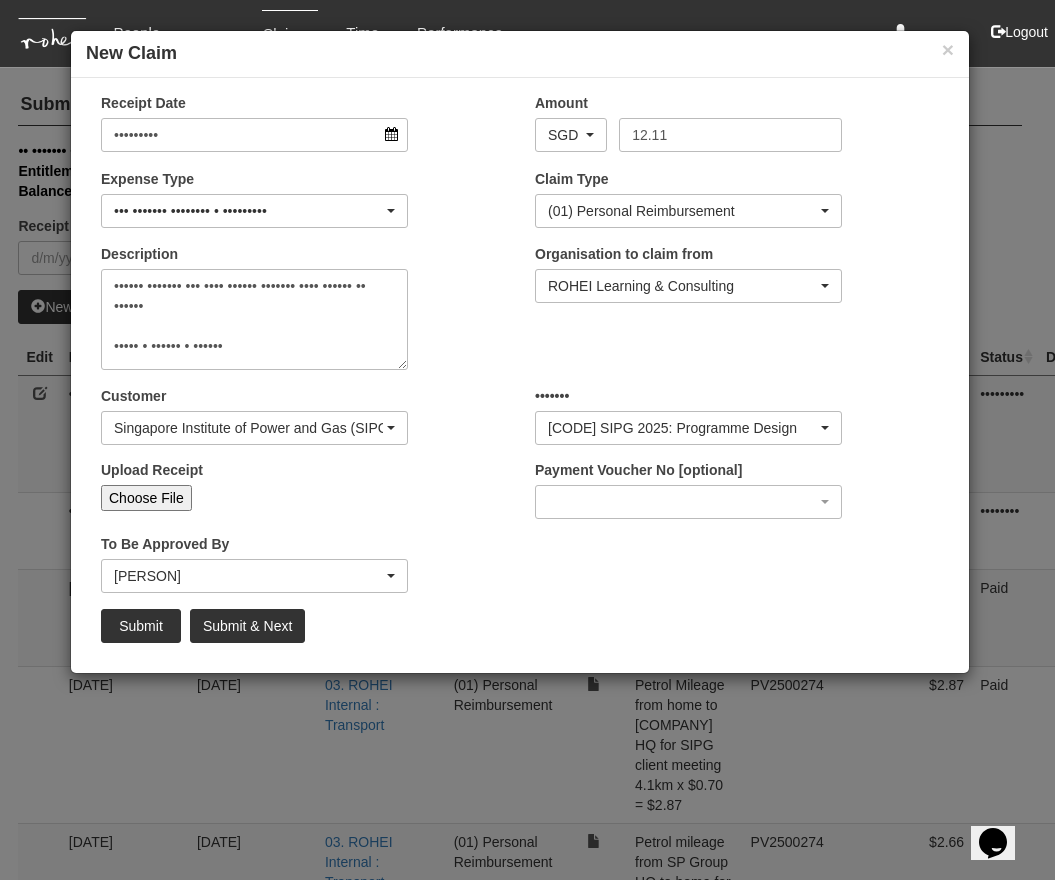 click on "Upload Receipt
Choose File" at bounding box center [303, 493] 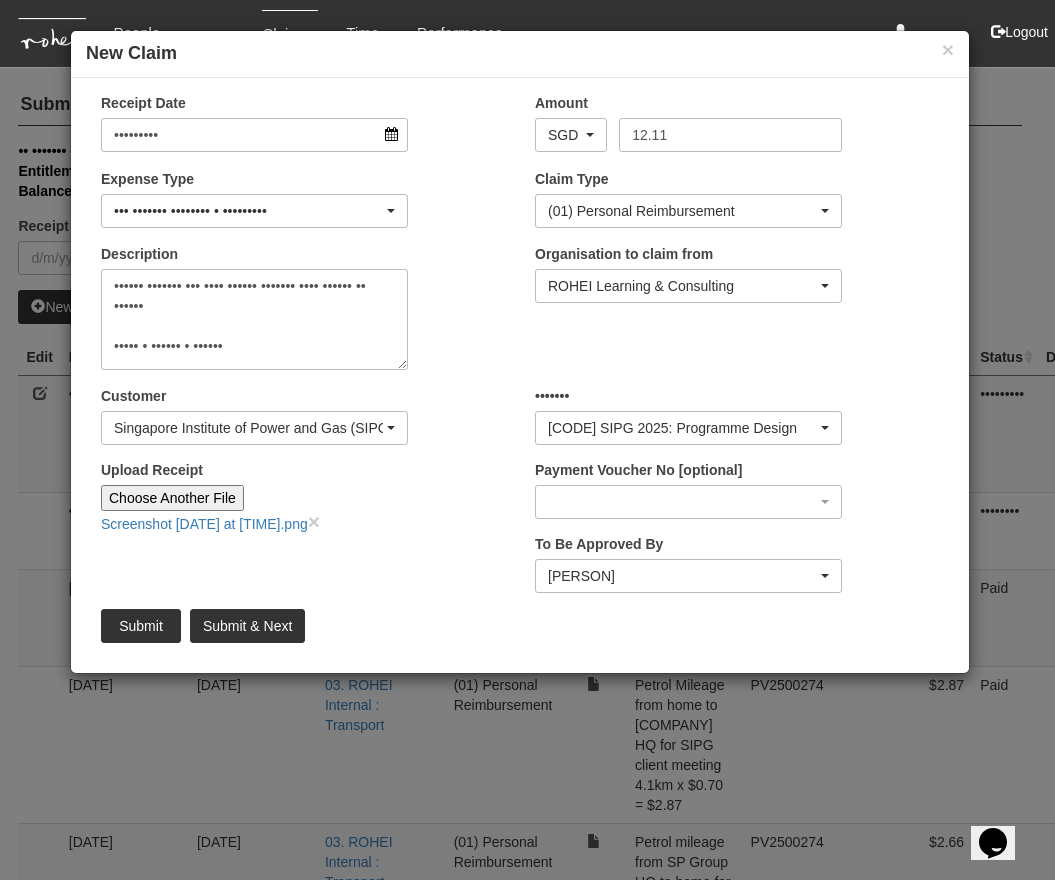 click on "Receipt Date
[DD]/[MM]/[YYYY]
Amount
AED
AFN
ALL
AMD
ANG
AOA
ARS
AUD
AWG
AZN
BAM
BBD
BDT
BGN
BHD
BIF
BMD
BND
BOB
BRL
BSD
BTN
BWP
BYN
BZD
CAD
CDF
CHF
CLP
CNY
COP
CRC
CUP
CVE
CZK
DJF
DKK
DOP
DZD
EGP
ERN
ETB
EUR
FJD
FKP
GBP
GEL
GGP
GHS
GIP
GMD
GNF
GTQ
GYD
HKD
HNL
HRK
HTG
HUF
IDR
ILS
IMP
INR
IQD
IRR
ISK
JEP
JMD
JOD
JPY
KES
KGS
KHR
KMF
KPW
KRW
KWD
KYD
KZT
LAK
LBP
LKR
LRD
LSL
LYD
MAD
MDL
MGA
MKD
MMK
MNT
MOP" at bounding box center [520, 375] 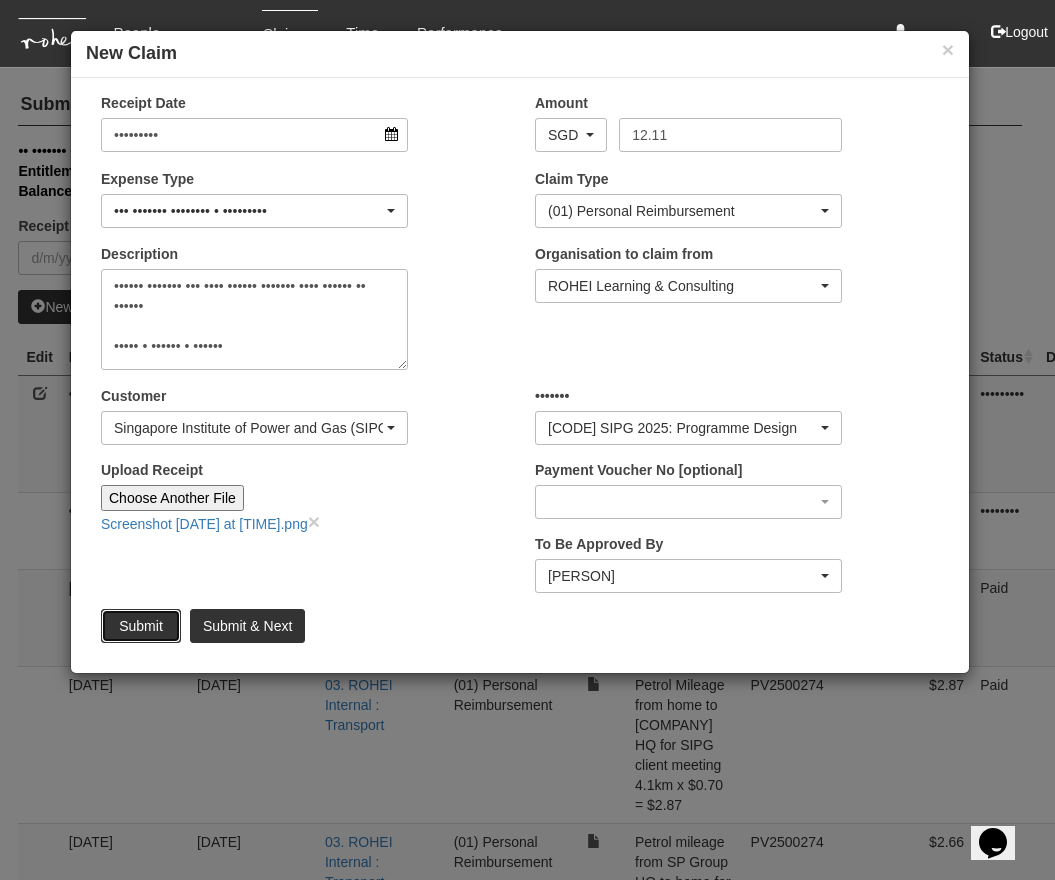 click on "Submit" at bounding box center (141, 626) 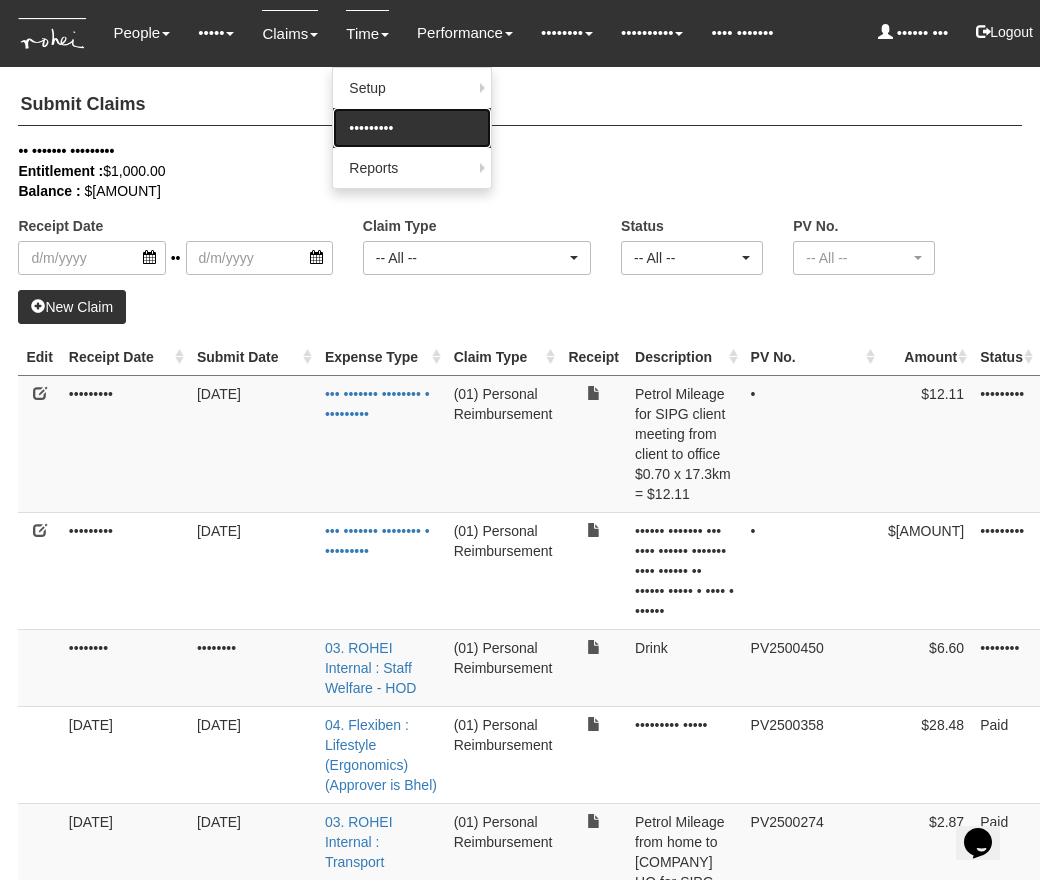 click on "•••••••••" at bounding box center (412, 128) 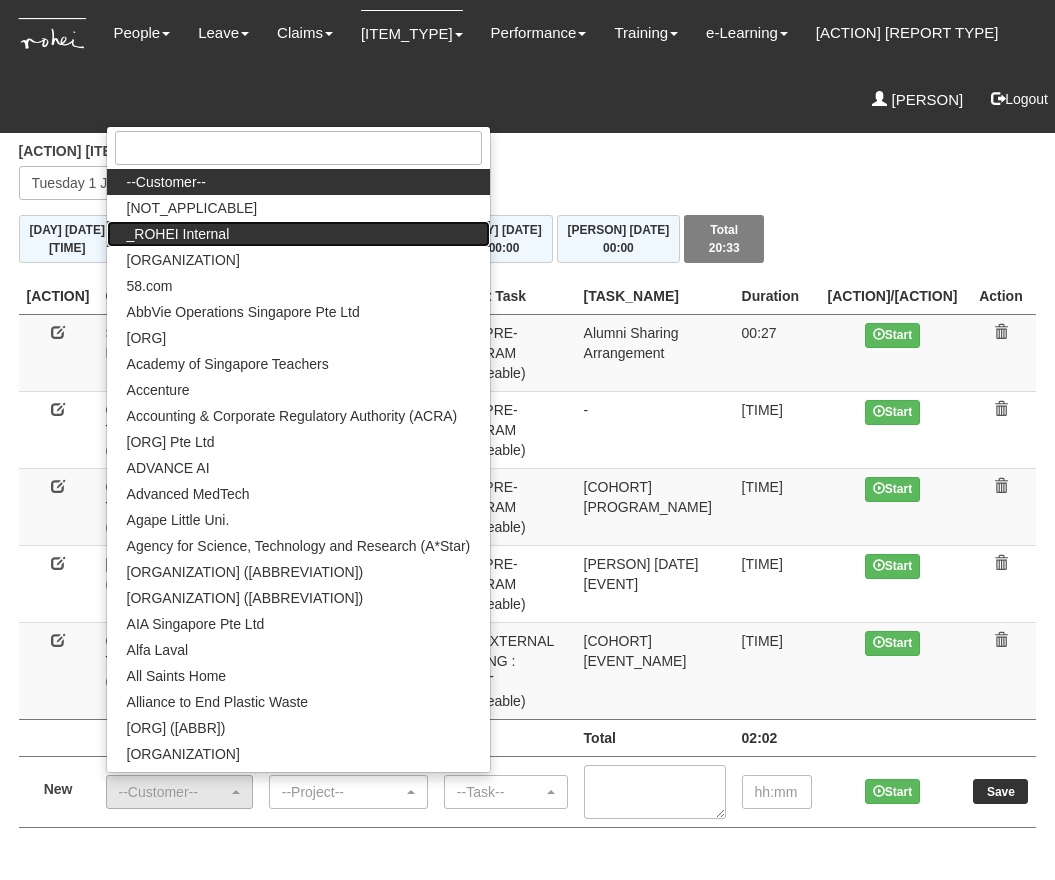 click on "_[NAME] Internal" at bounding box center (299, 182) 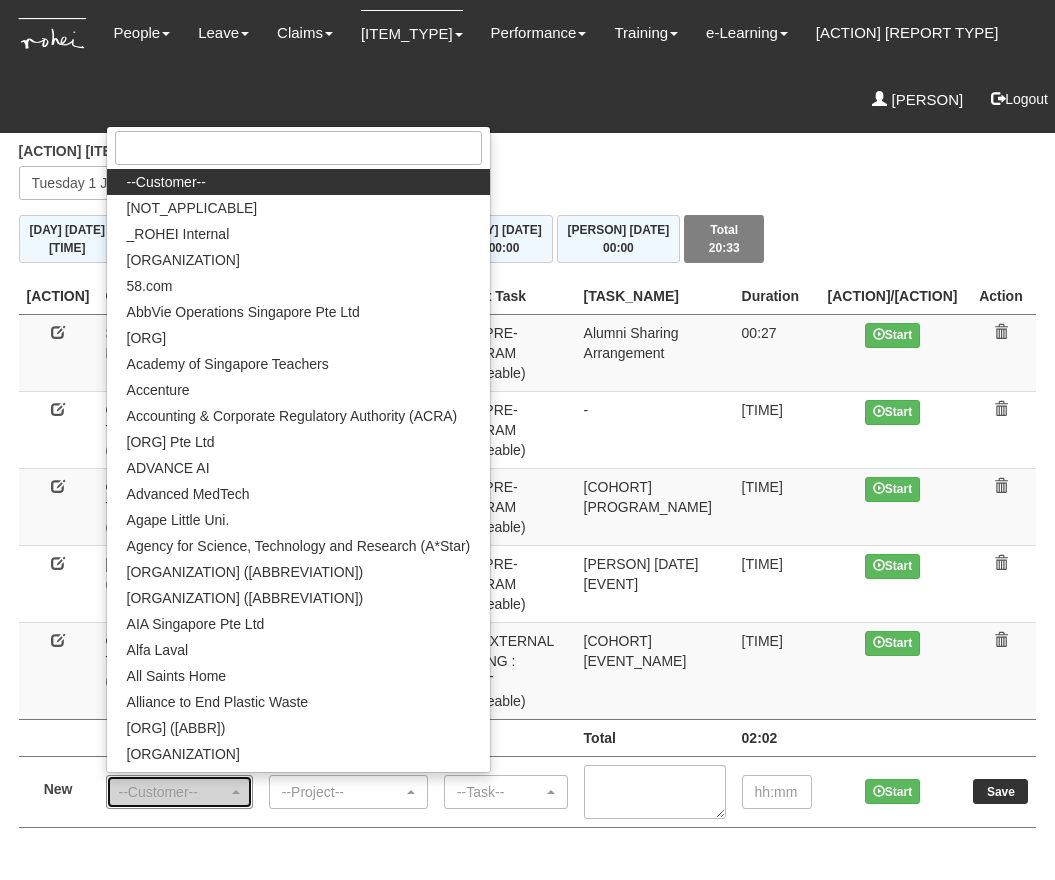 scroll, scrollTop: 0, scrollLeft: 0, axis: both 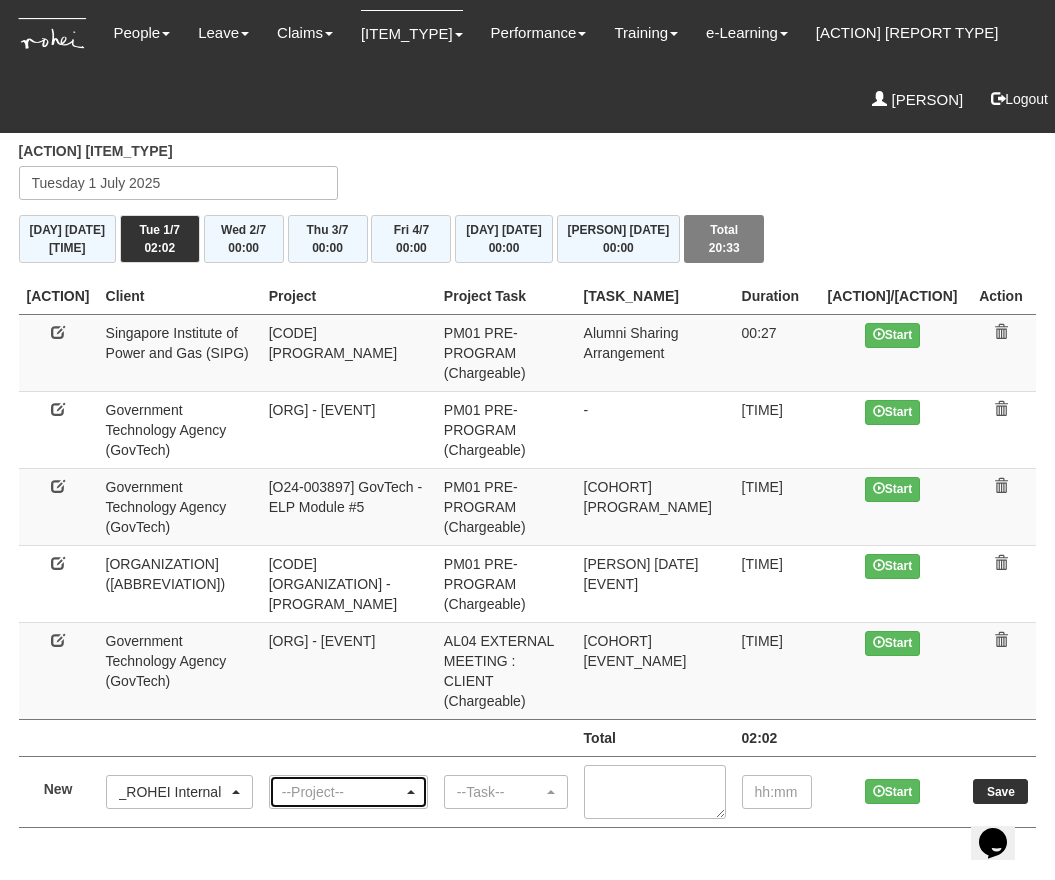 click on "--Project--" at bounding box center (342, 792) 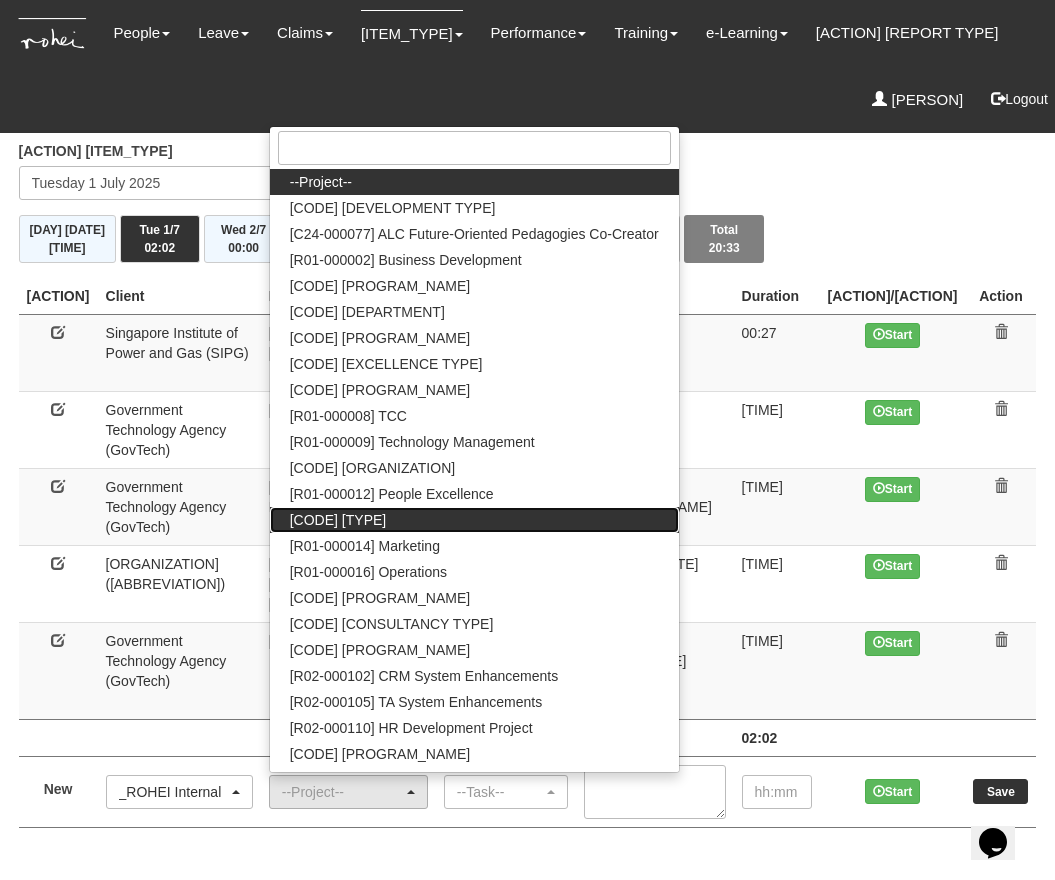 click on "[R01-000013] Project Management" at bounding box center [474, 182] 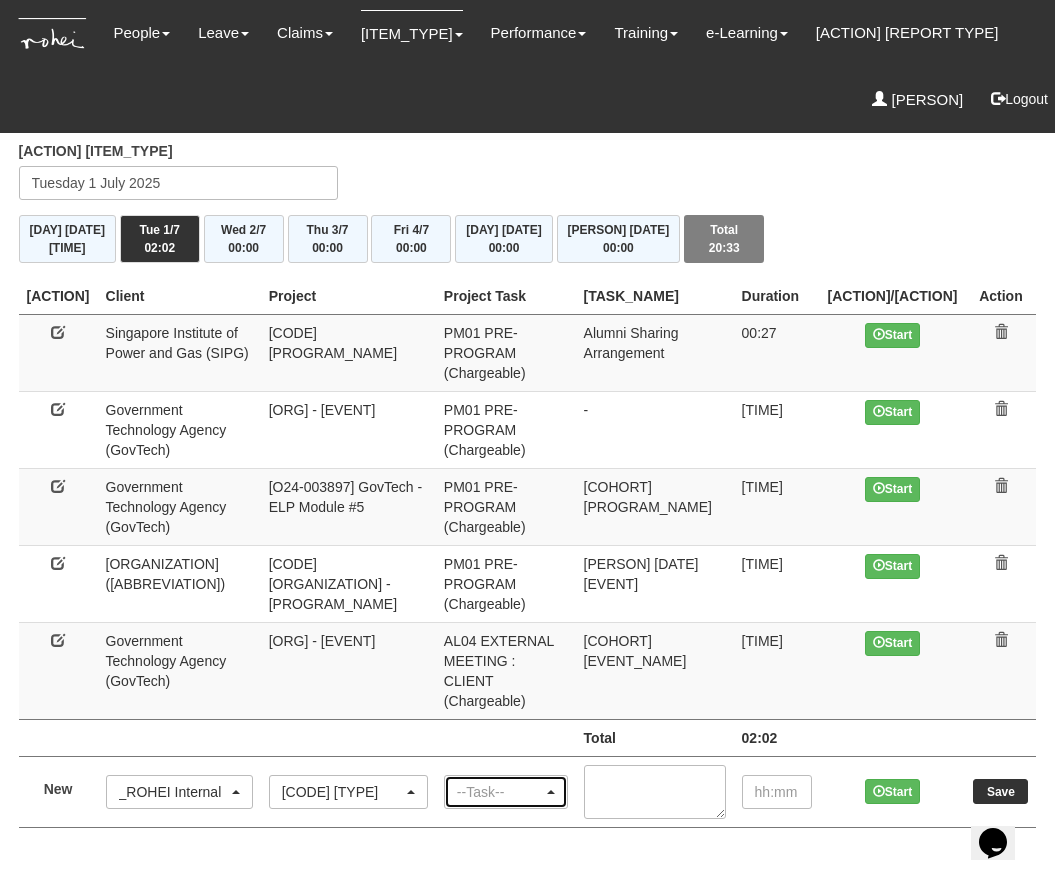 click on "--Task--" at bounding box center [500, 792] 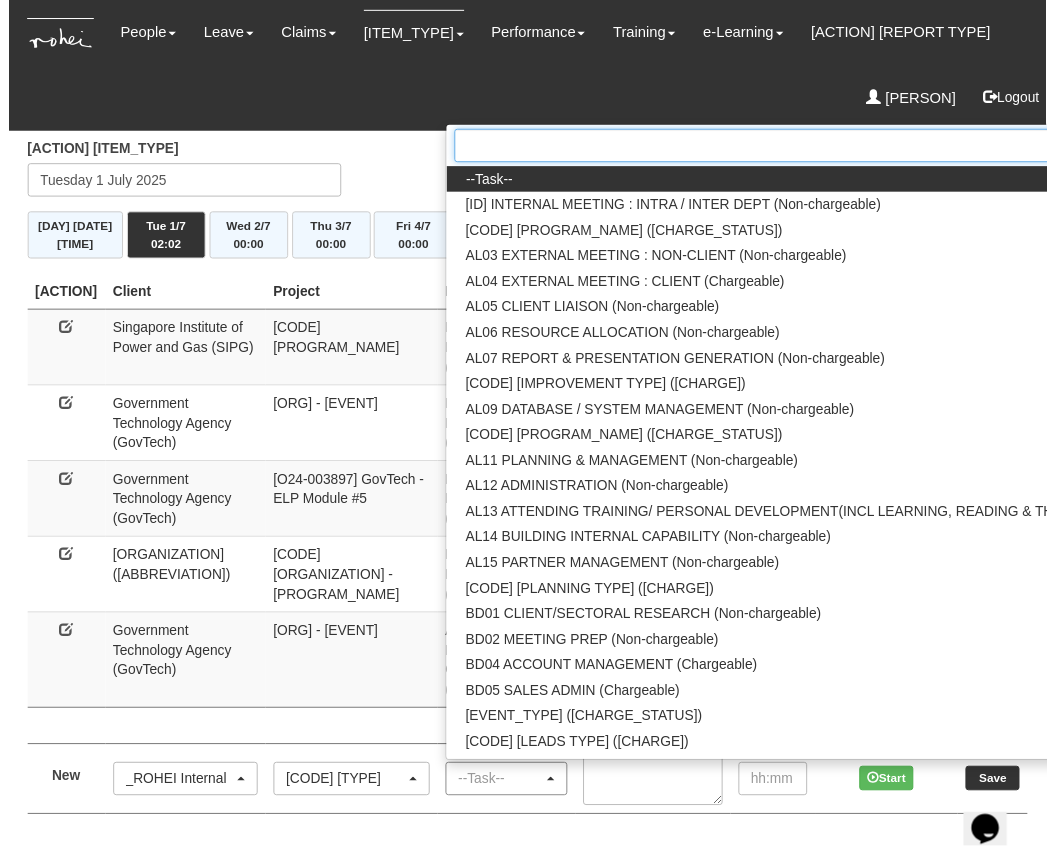 scroll, scrollTop: 0, scrollLeft: 198, axis: horizontal 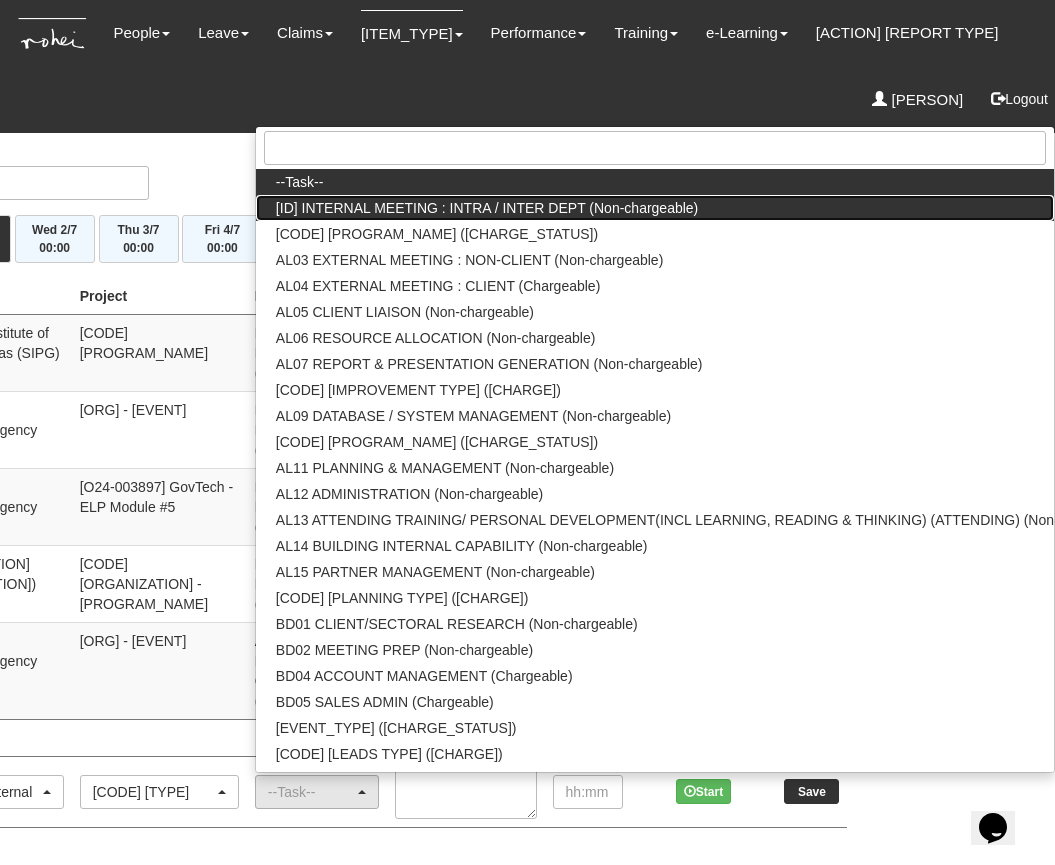 click on "AL01 INTERNAL MEETING : INTRA / INTER DEPT (Non-chargeable)" at bounding box center (655, 182) 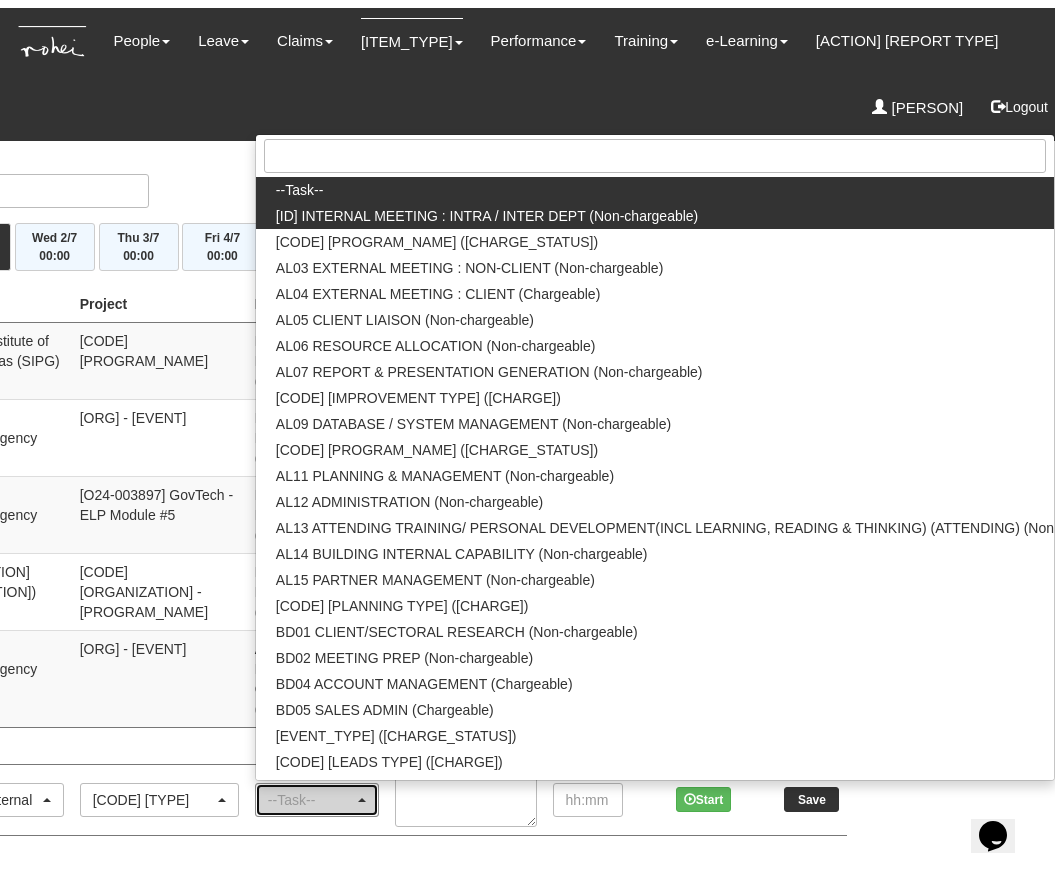 scroll, scrollTop: 0, scrollLeft: 0, axis: both 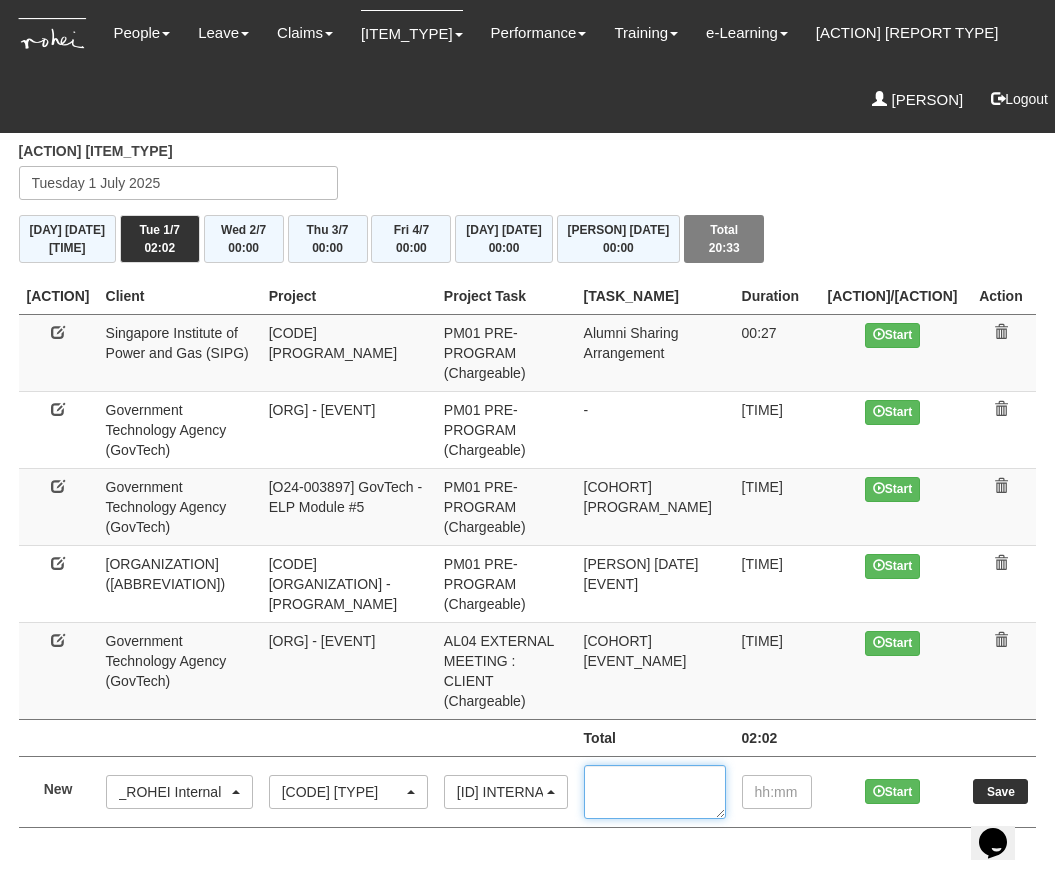 click at bounding box center [655, 792] 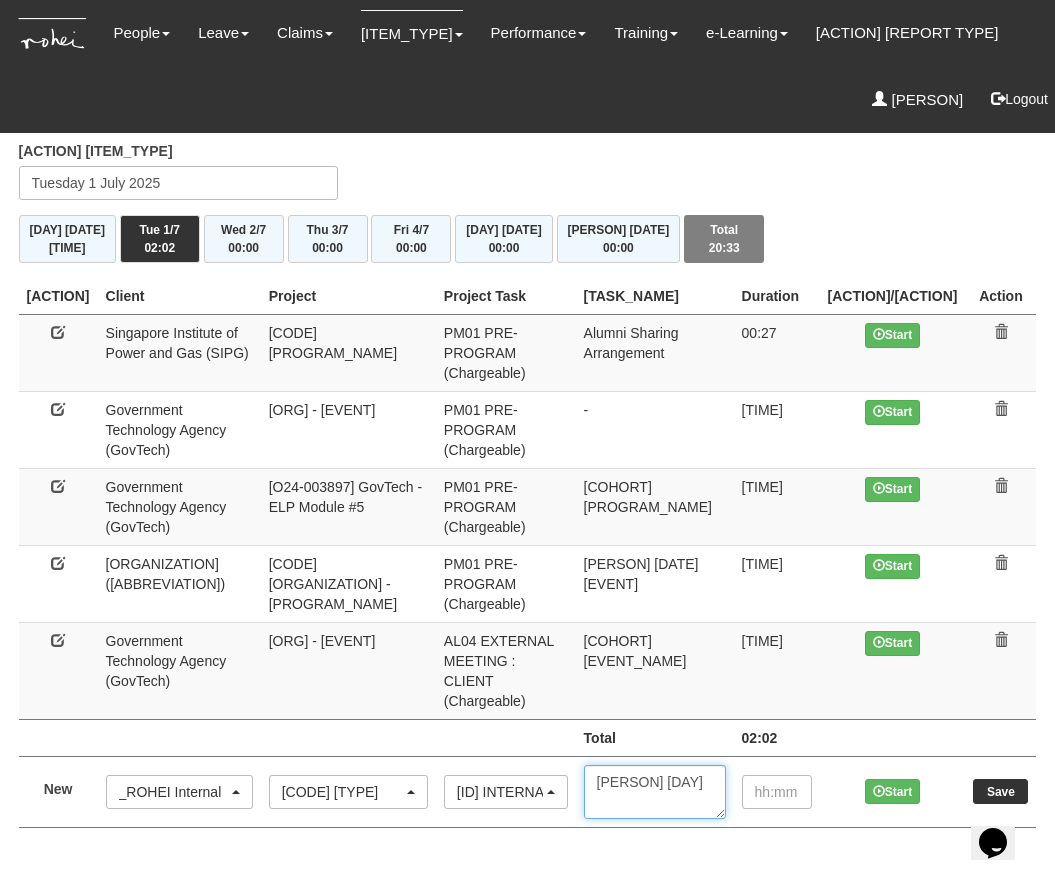 type on "PM TTh" 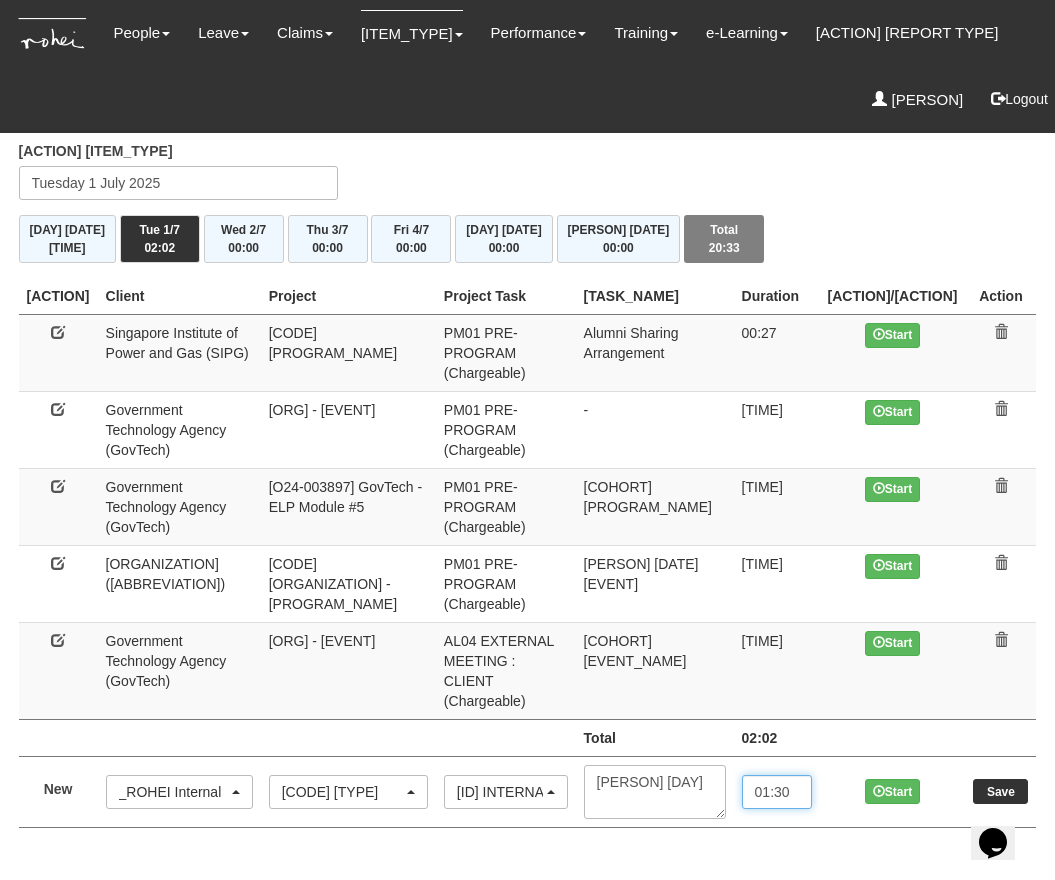 type on "01:30" 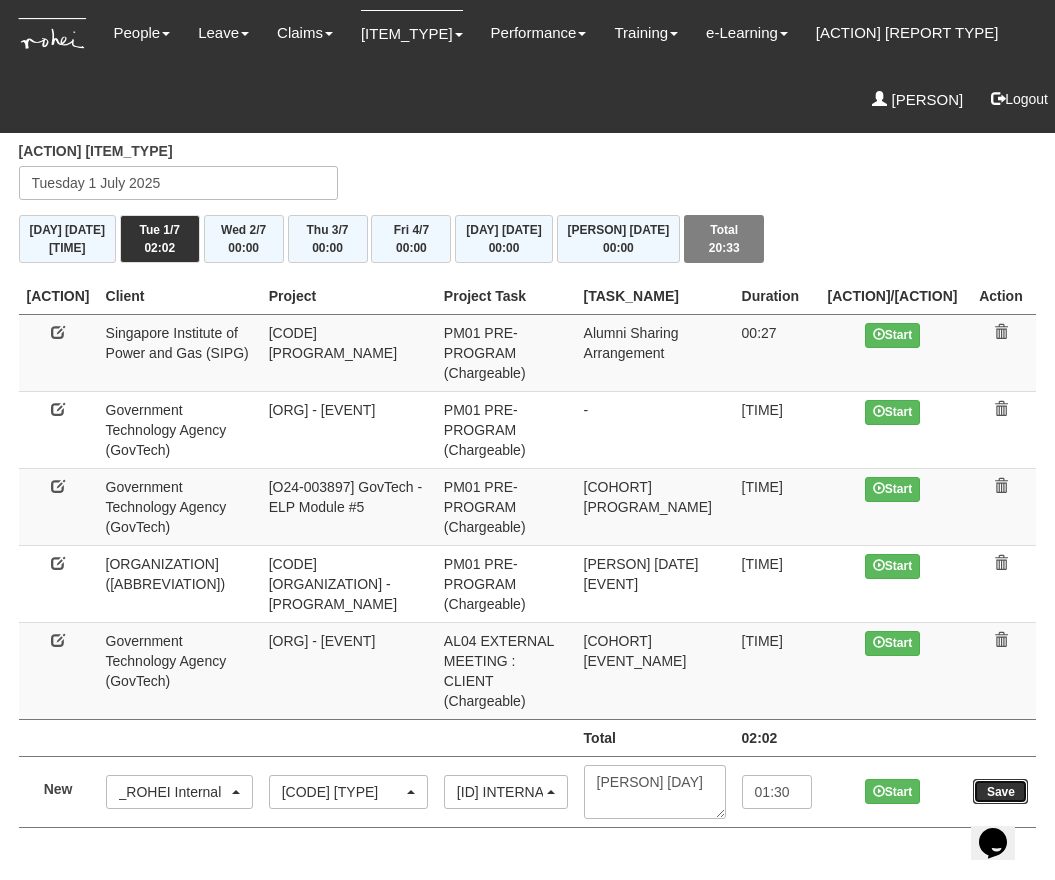 click on "Save" at bounding box center (1000, 791) 